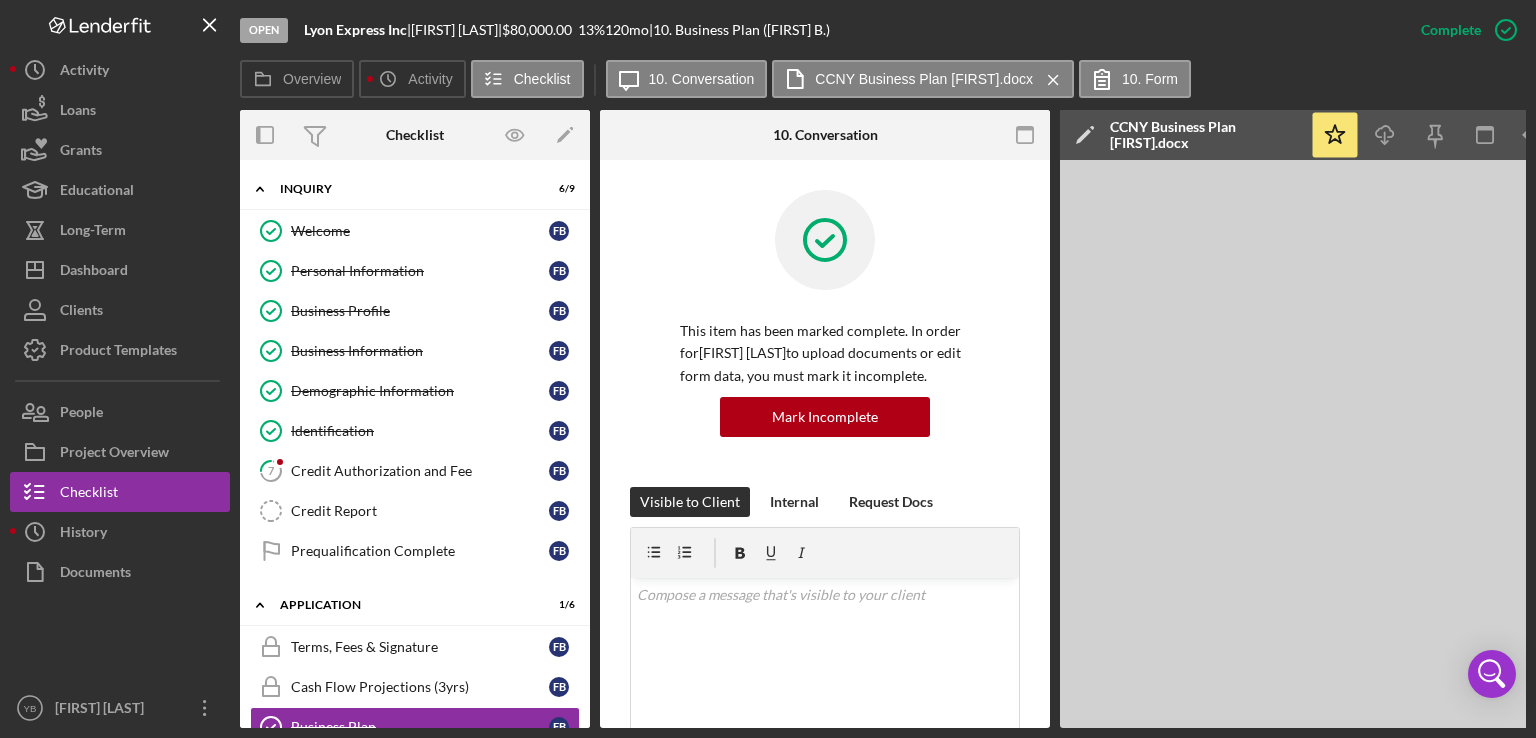scroll, scrollTop: 0, scrollLeft: 0, axis: both 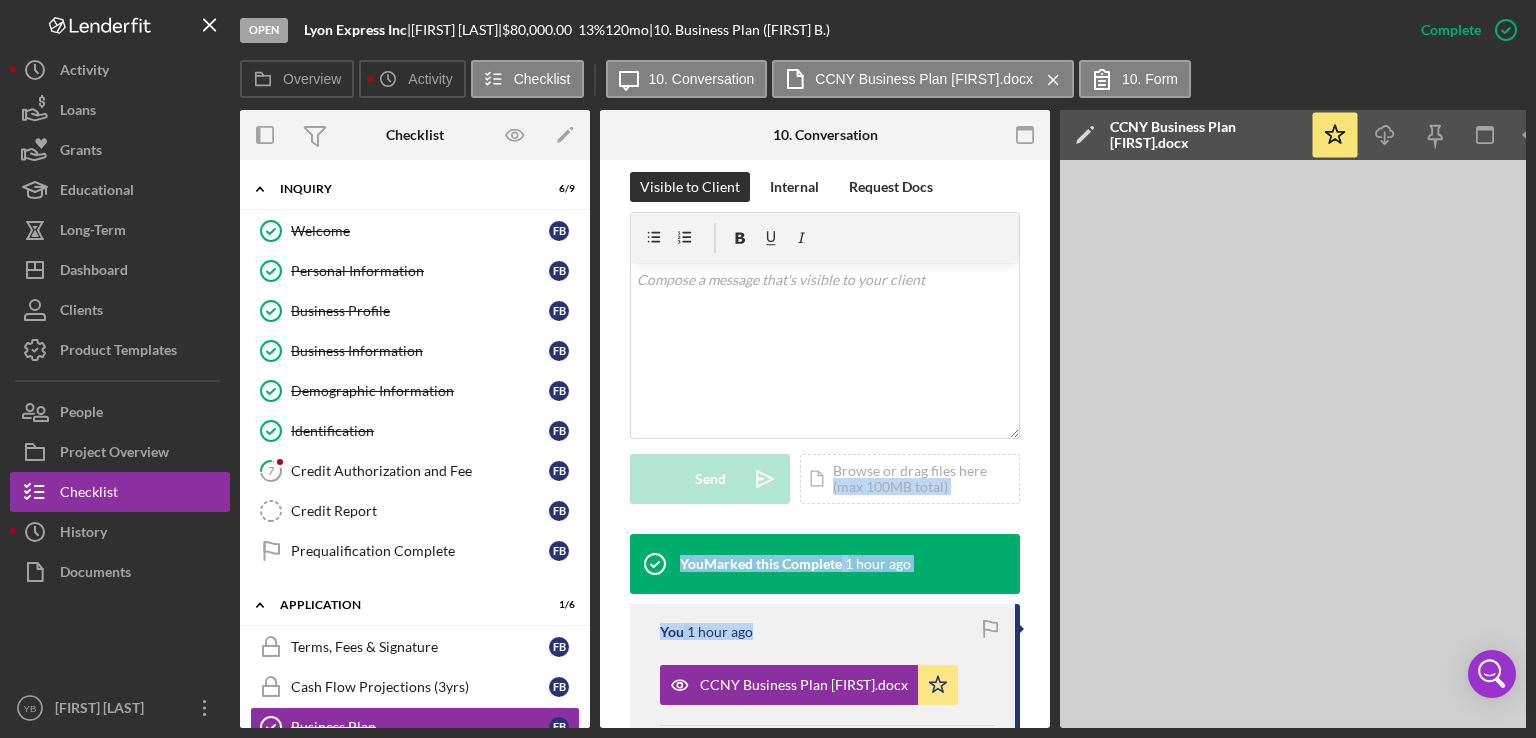 drag, startPoint x: 1050, startPoint y: 477, endPoint x: 1052, endPoint y: 617, distance: 140.01428 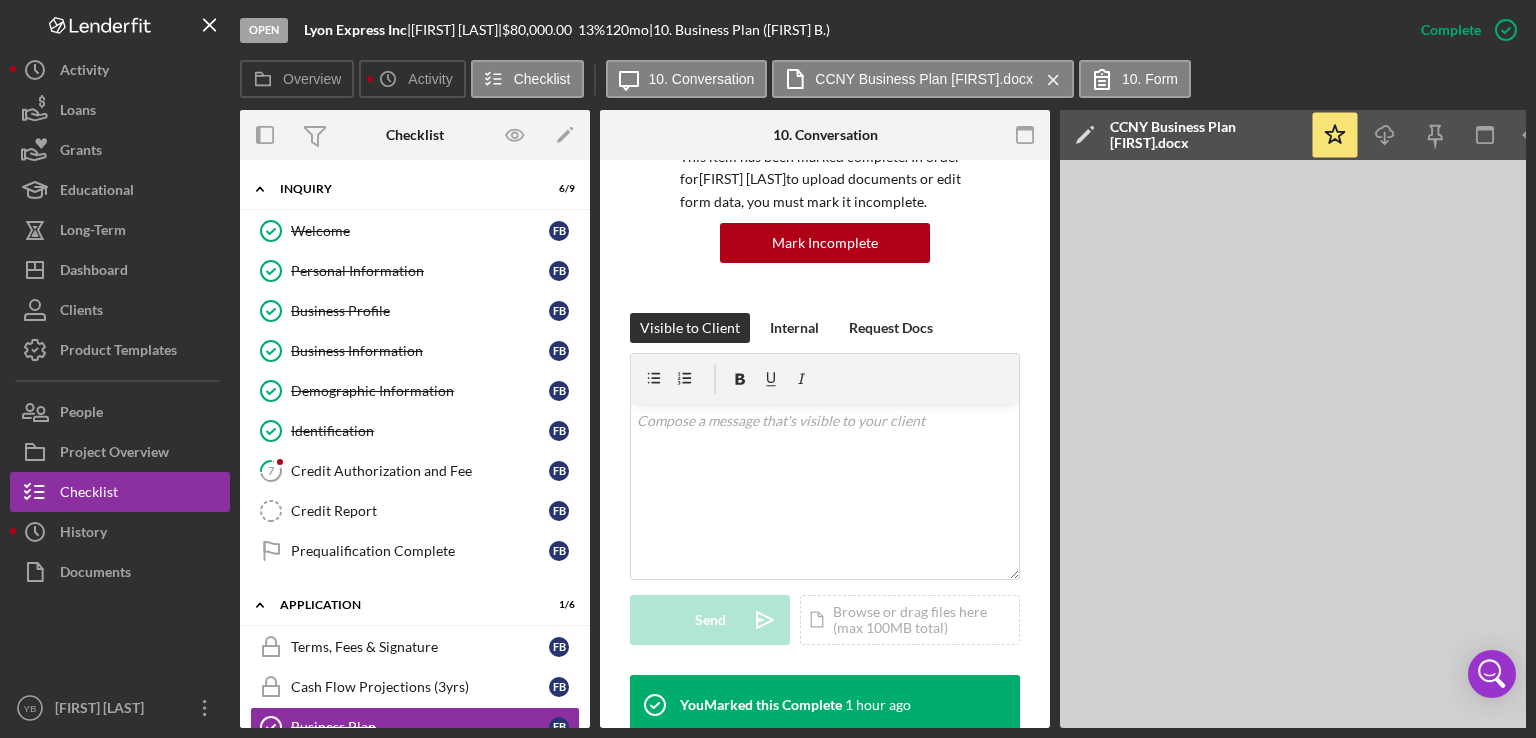 scroll, scrollTop: 0, scrollLeft: 0, axis: both 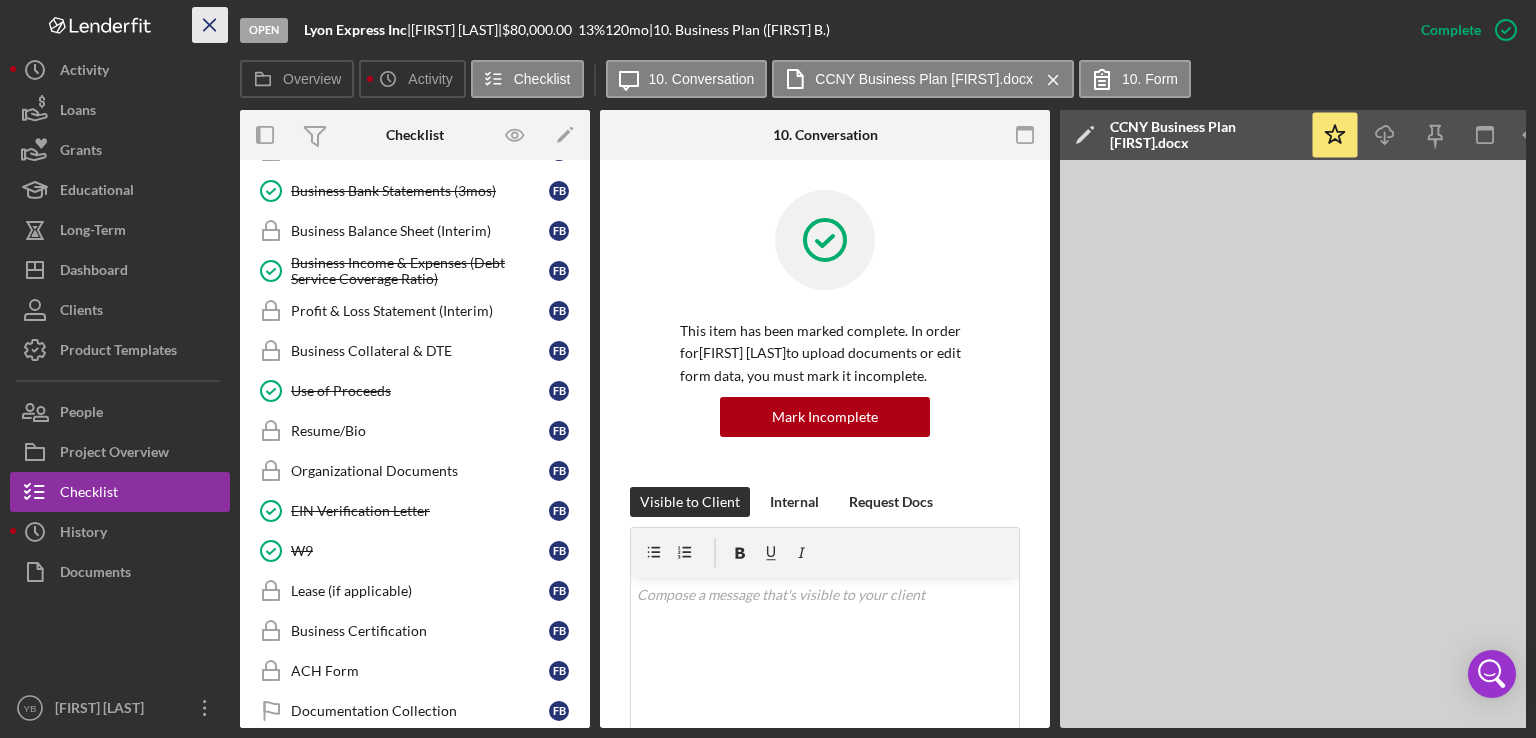 click on "Icon/Menu Close" 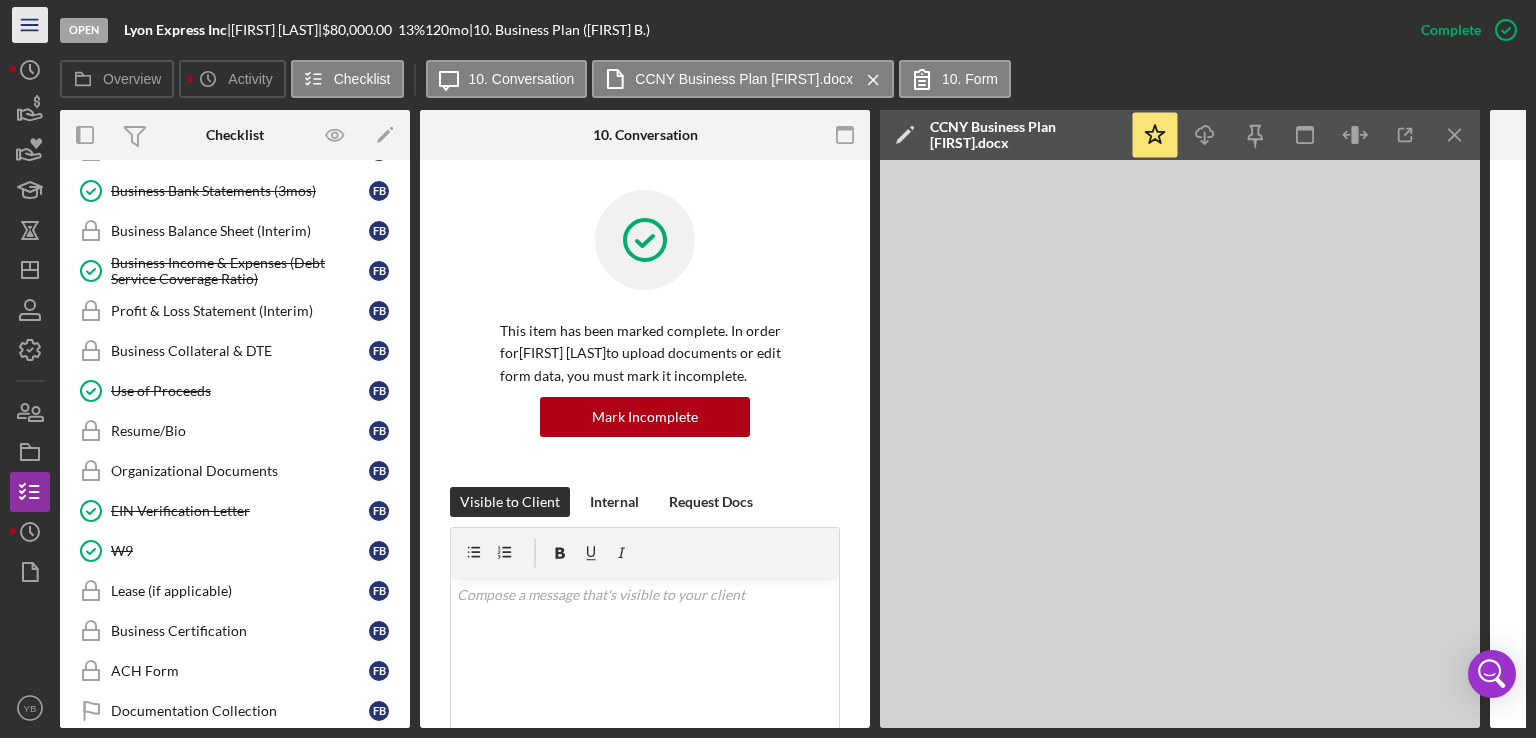 click on "Icon/Menu" 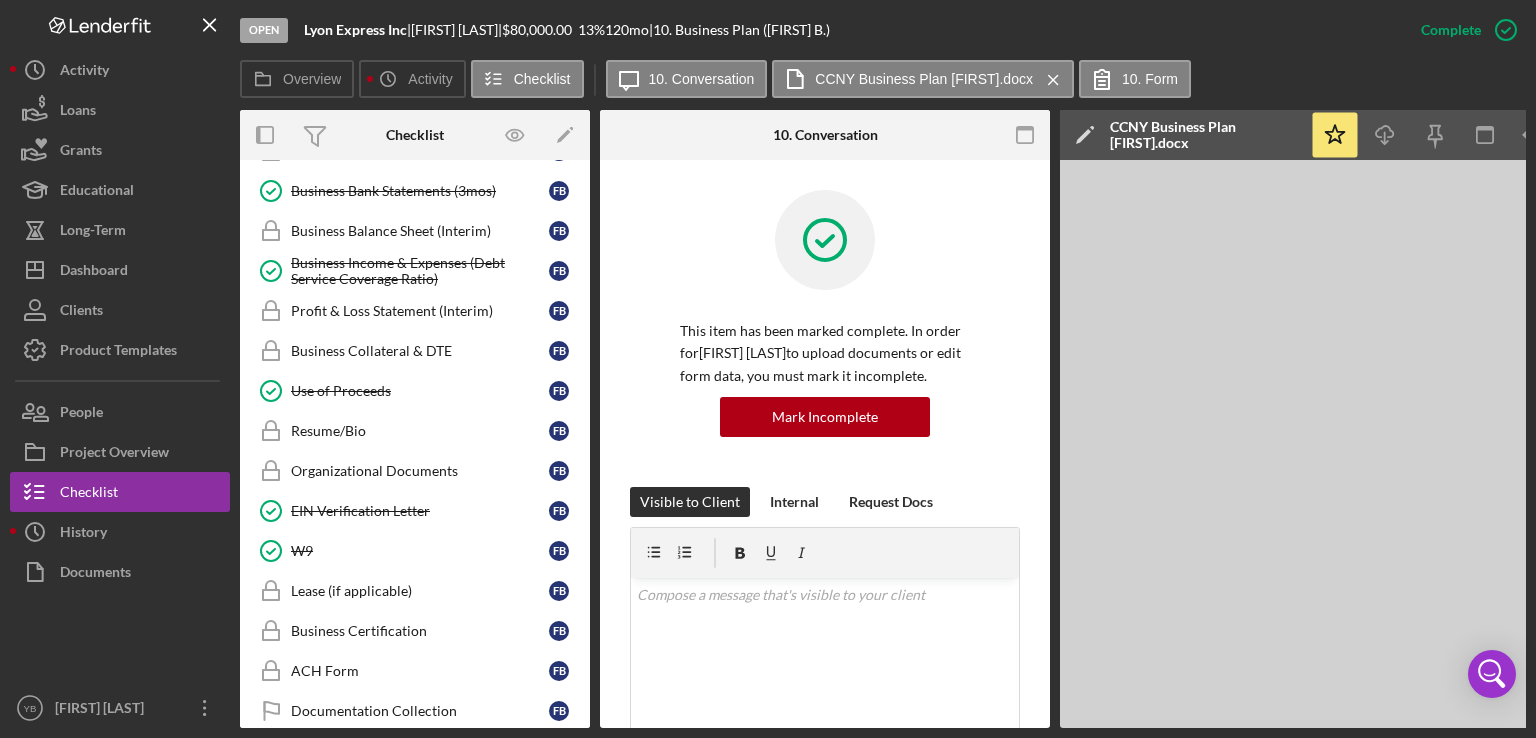 drag, startPoint x: 849, startPoint y: 36, endPoint x: 552, endPoint y: 35, distance: 297.00168 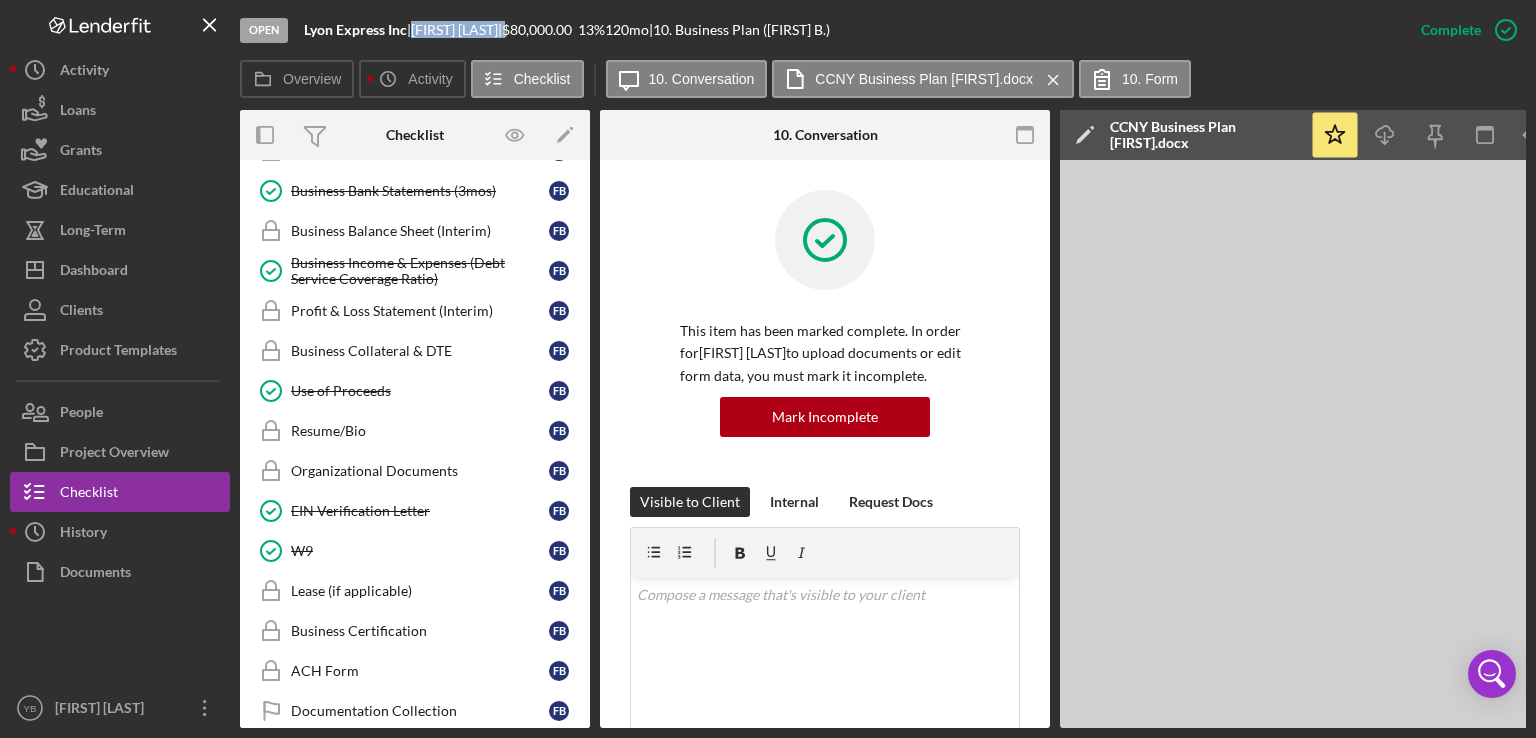 click on "[FIRST] [LAST] |" at bounding box center (456, 30) 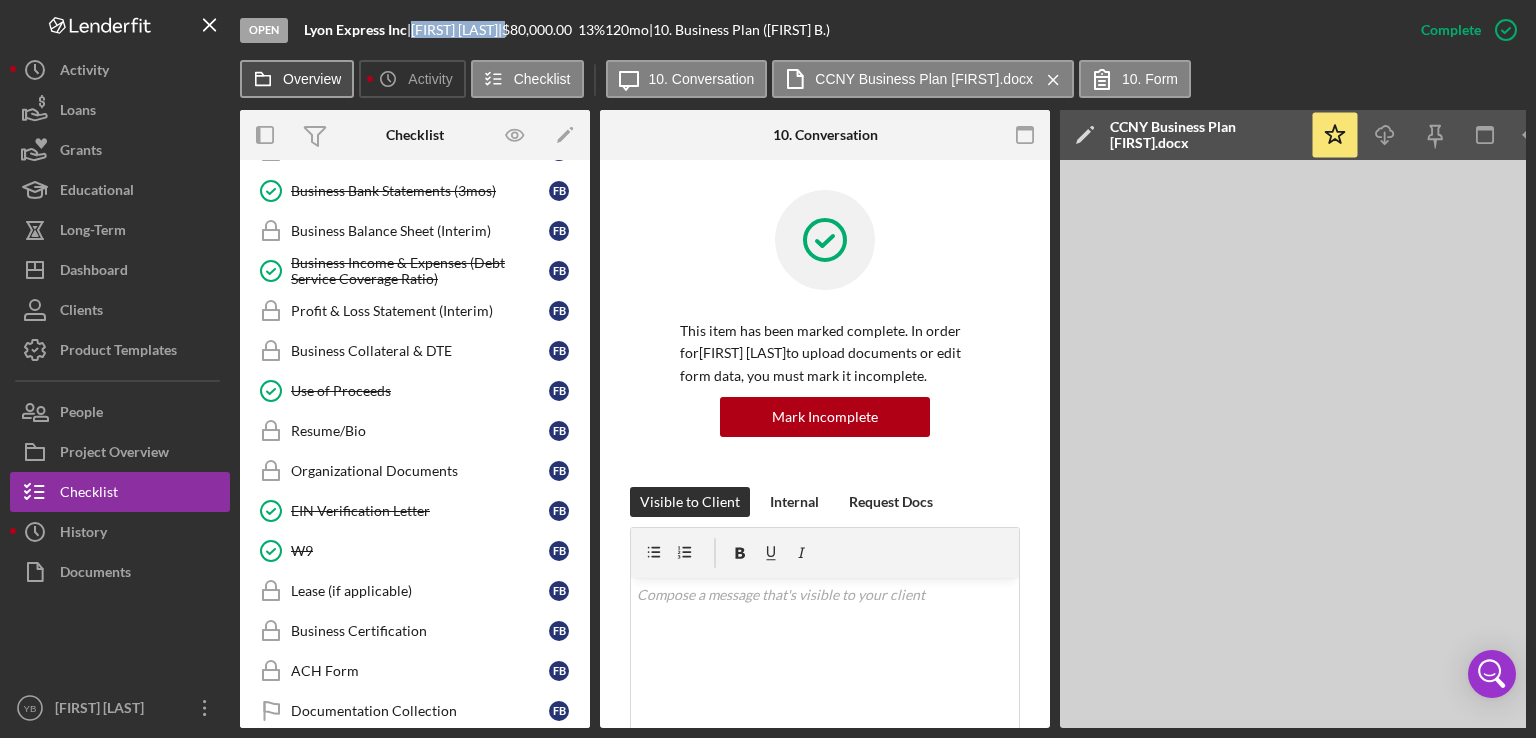 click on "Overview" at bounding box center [297, 79] 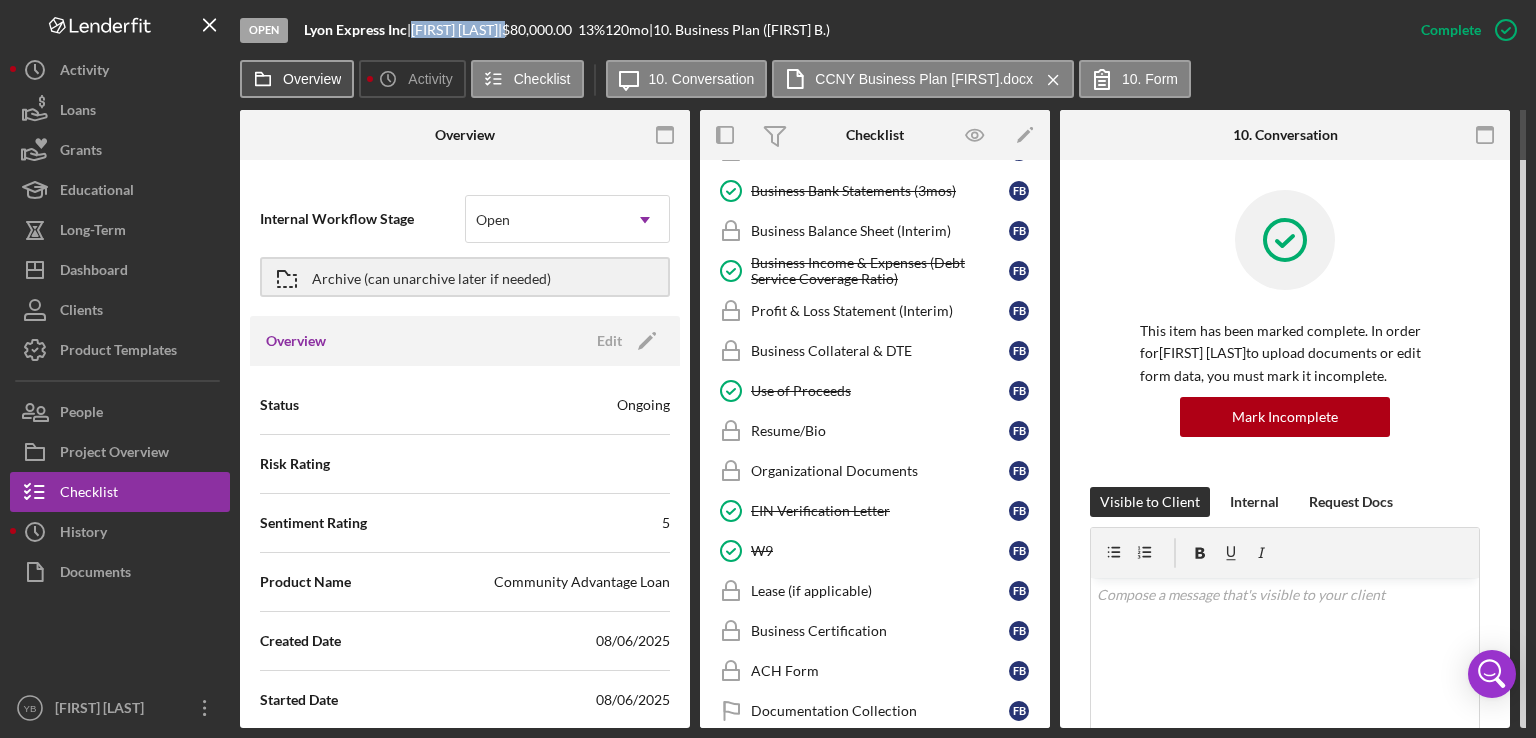 click on "Overview" at bounding box center [297, 79] 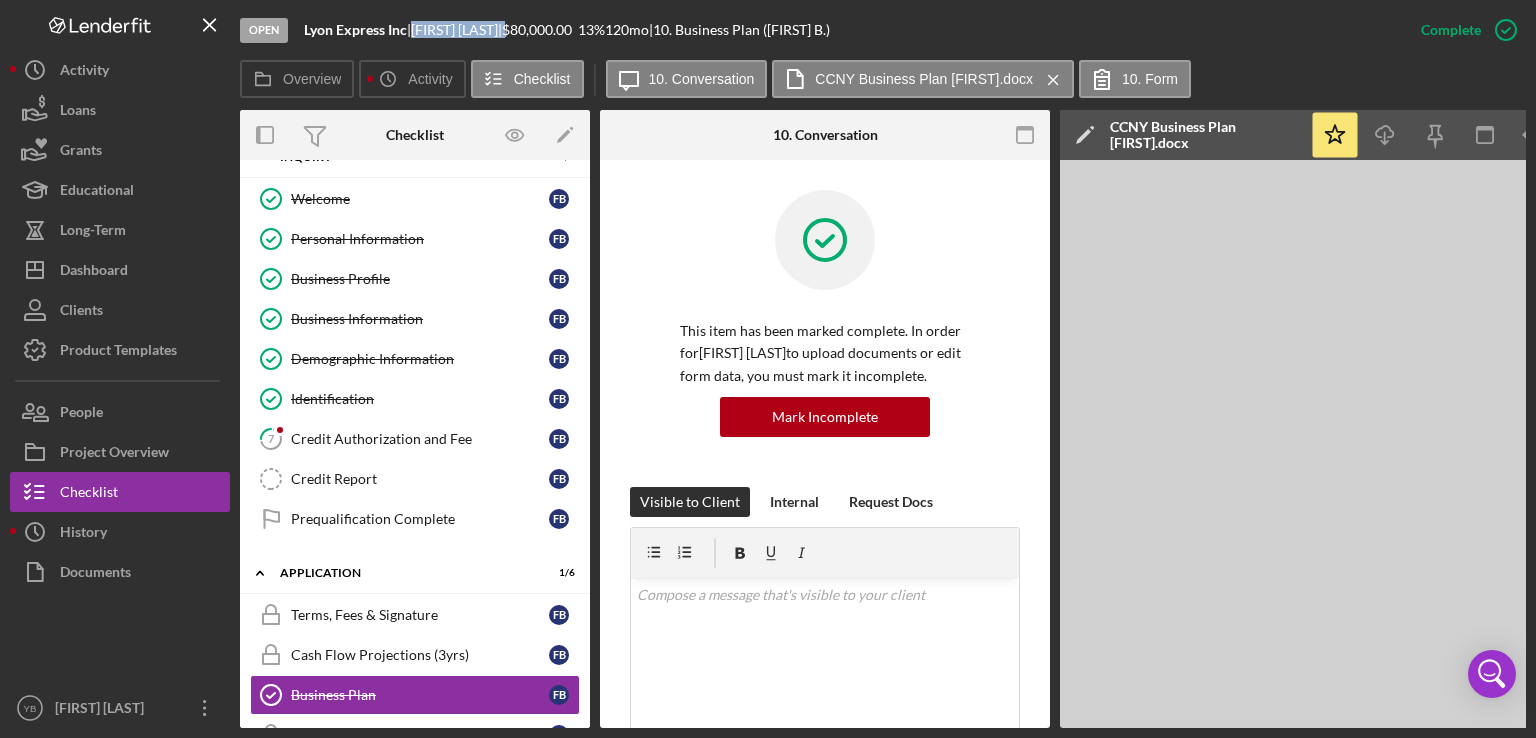 scroll, scrollTop: 0, scrollLeft: 0, axis: both 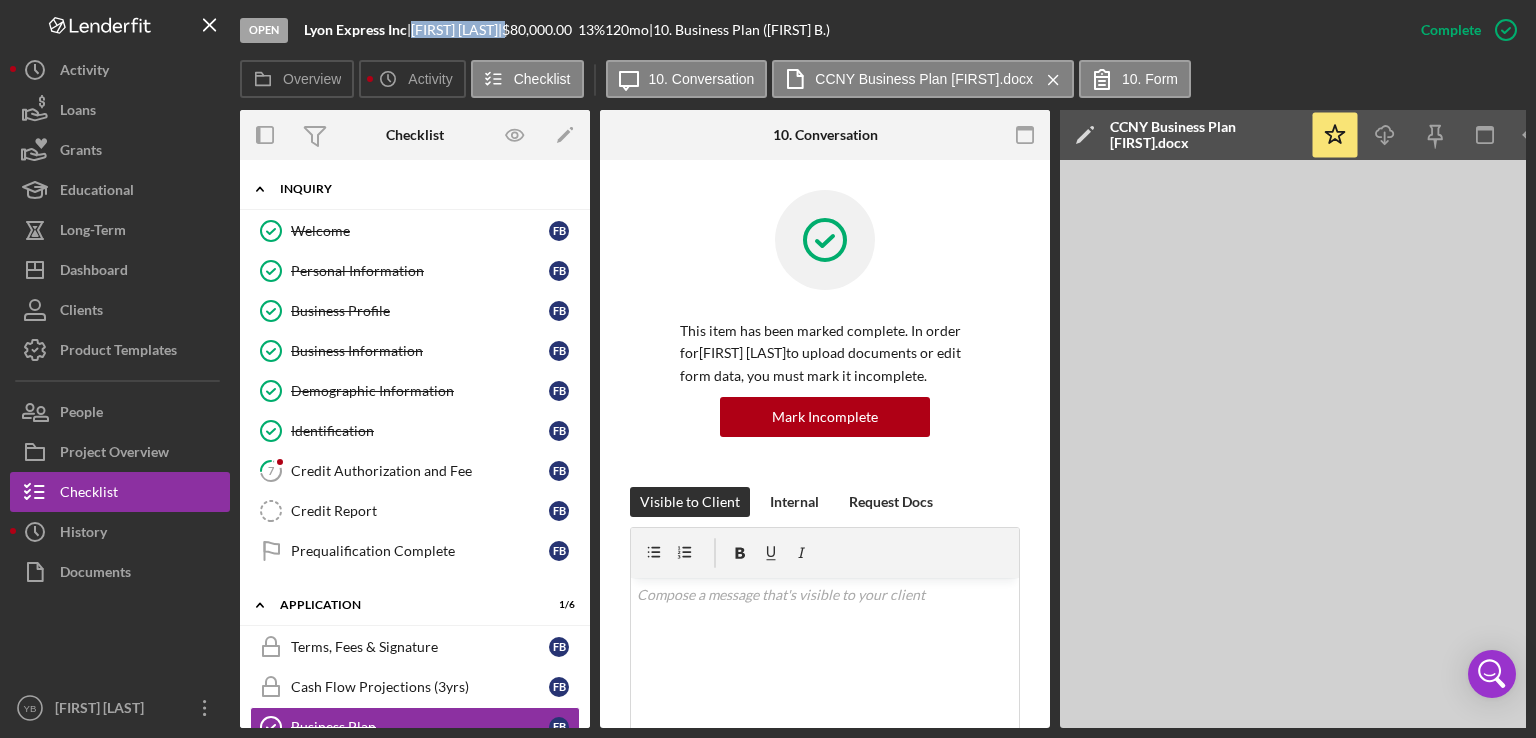 click on "Inquiry" at bounding box center [422, 189] 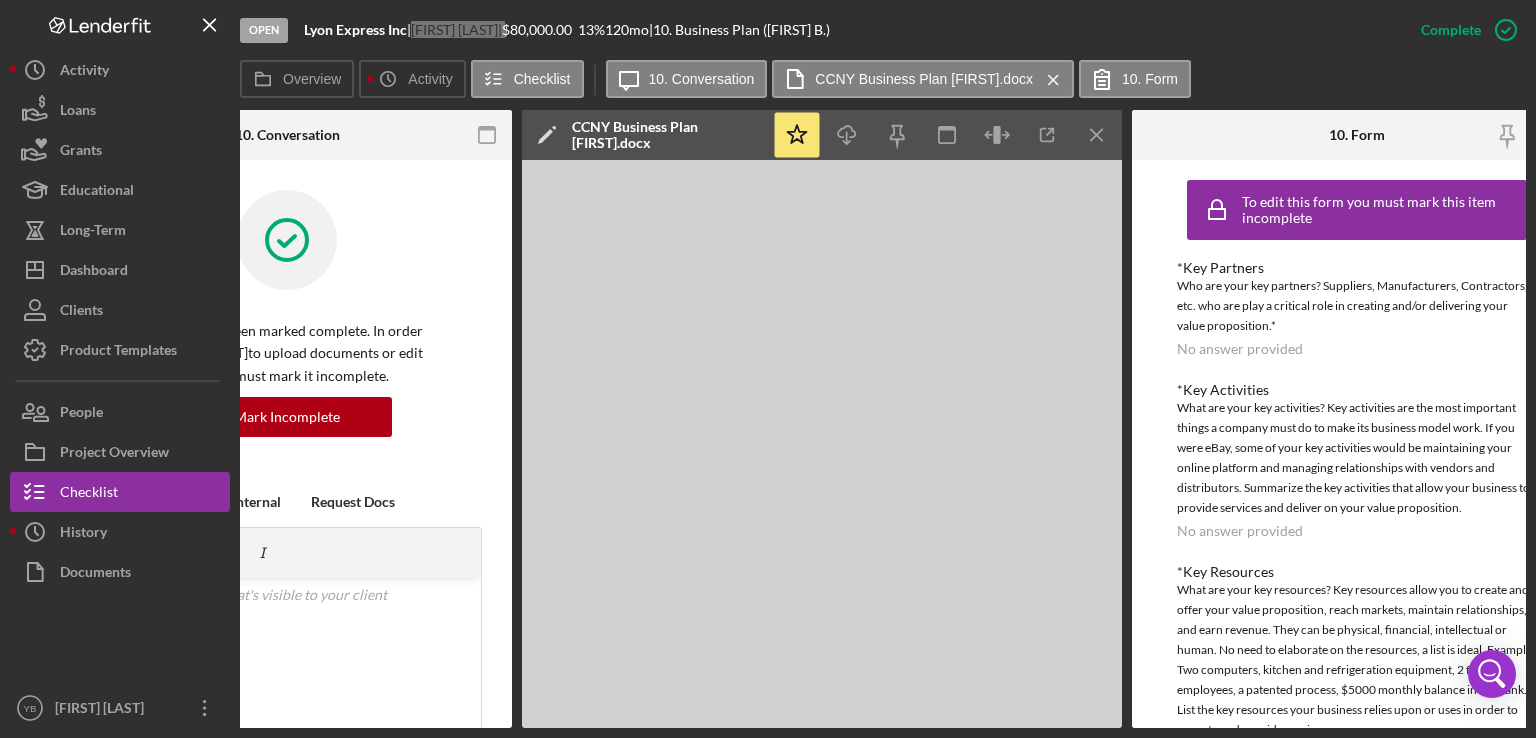 scroll, scrollTop: 0, scrollLeft: 564, axis: horizontal 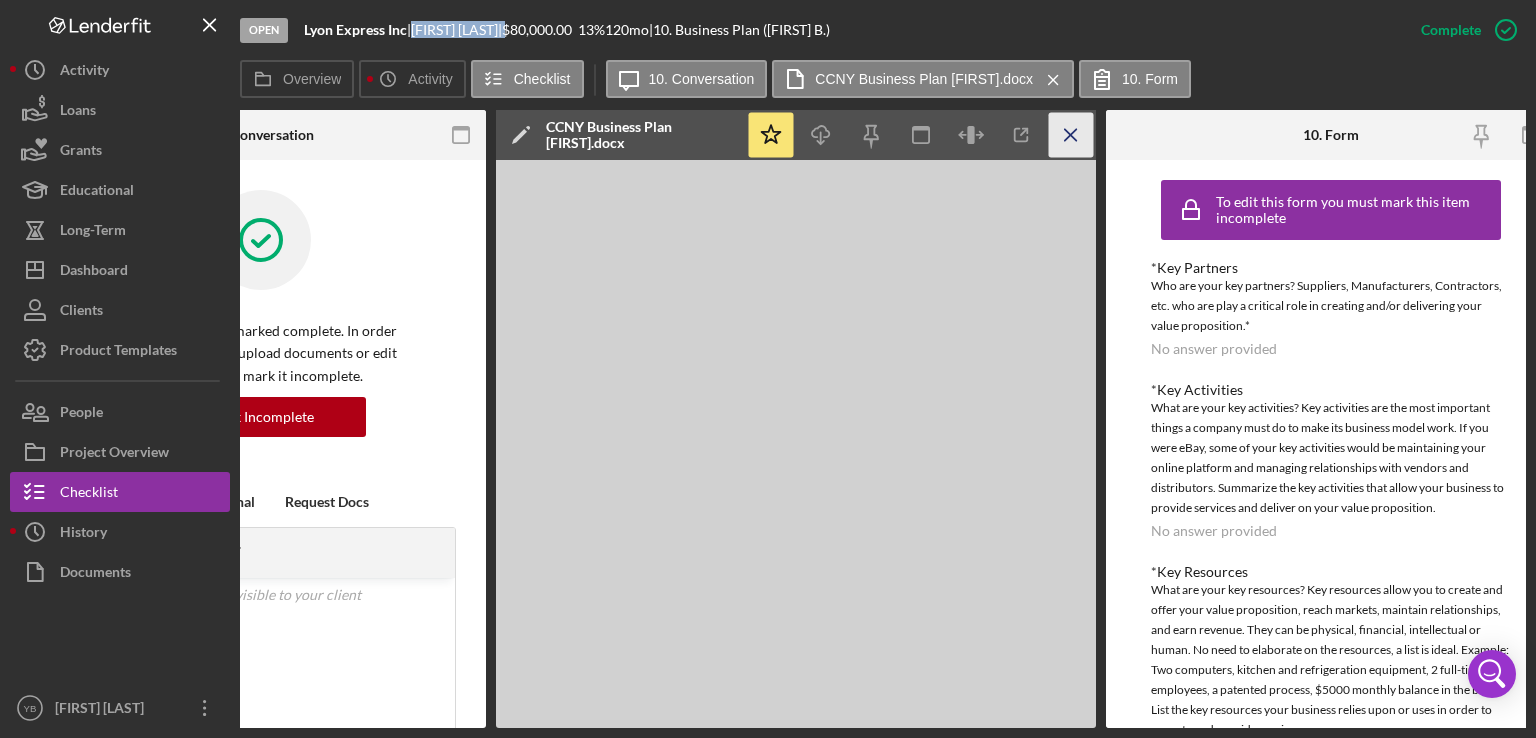 click on "Icon/Menu Close" 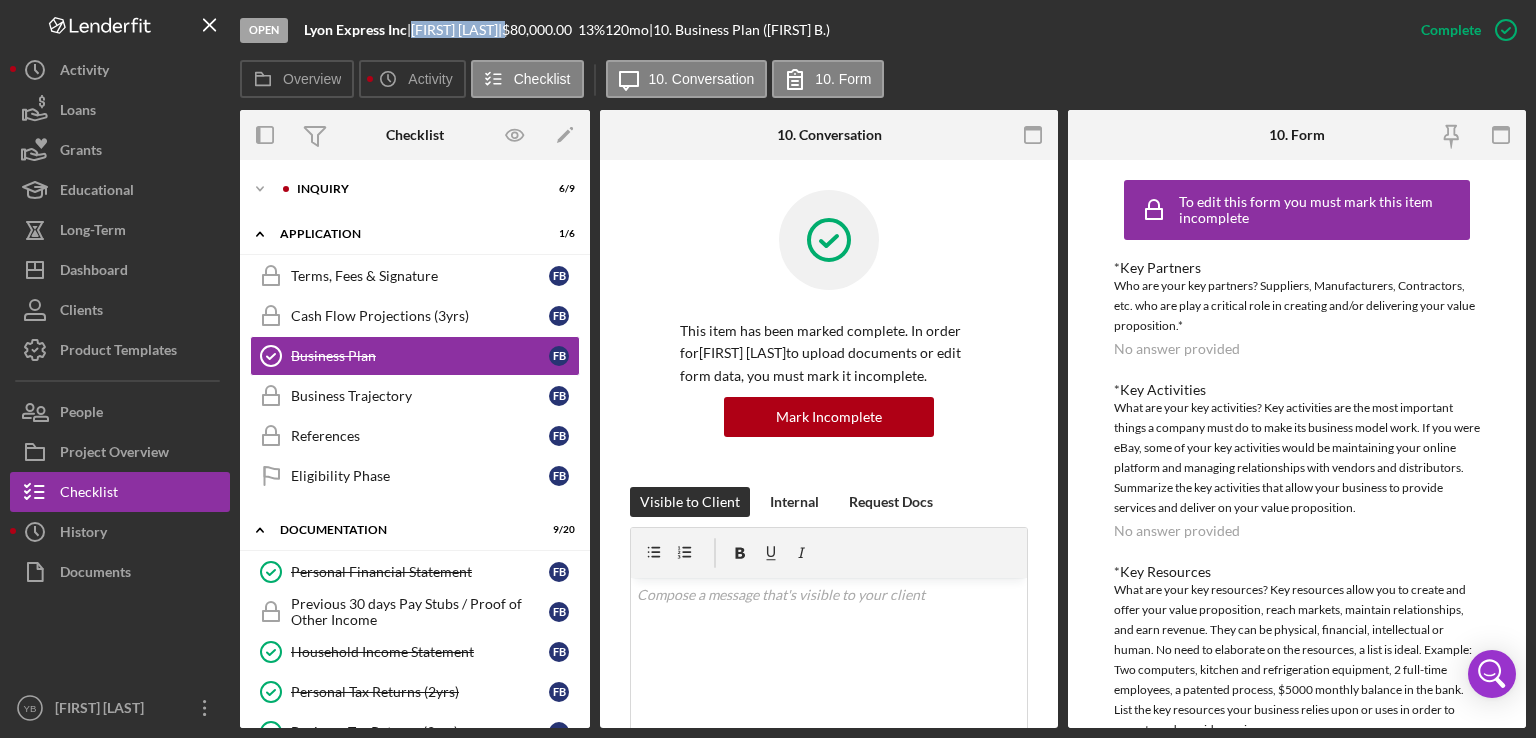 scroll, scrollTop: 0, scrollLeft: 0, axis: both 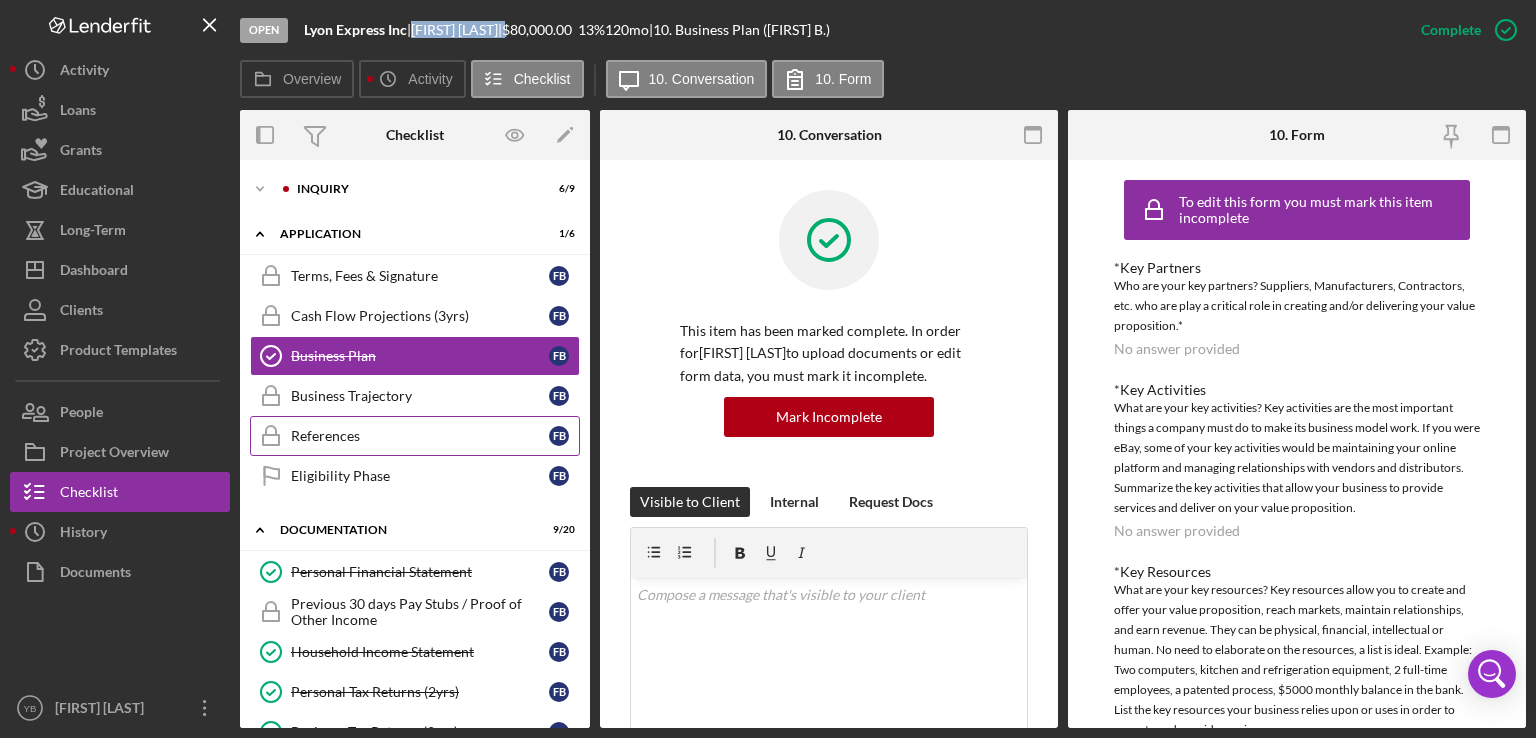 click on "References" at bounding box center [420, 436] 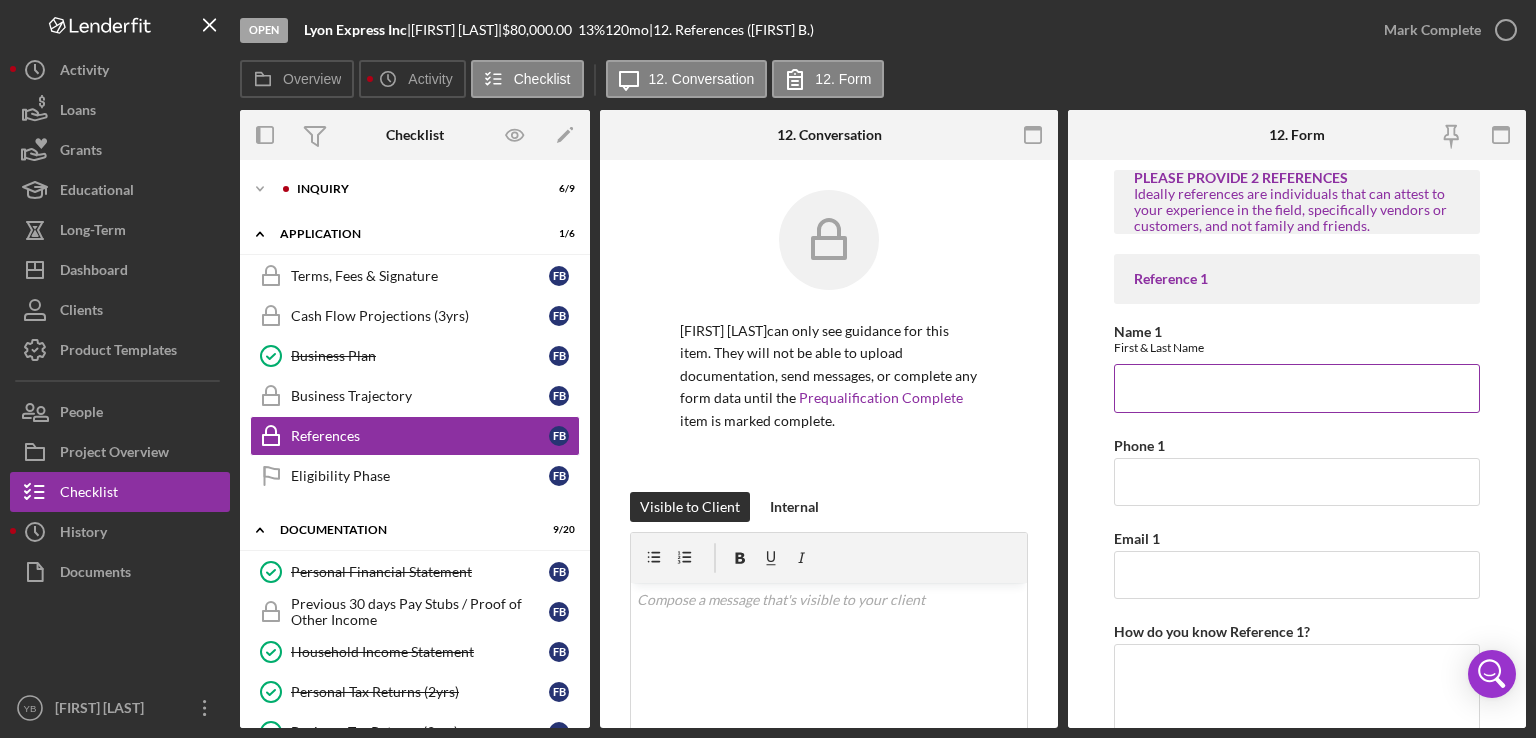 click on "Name 1" at bounding box center [1297, 388] 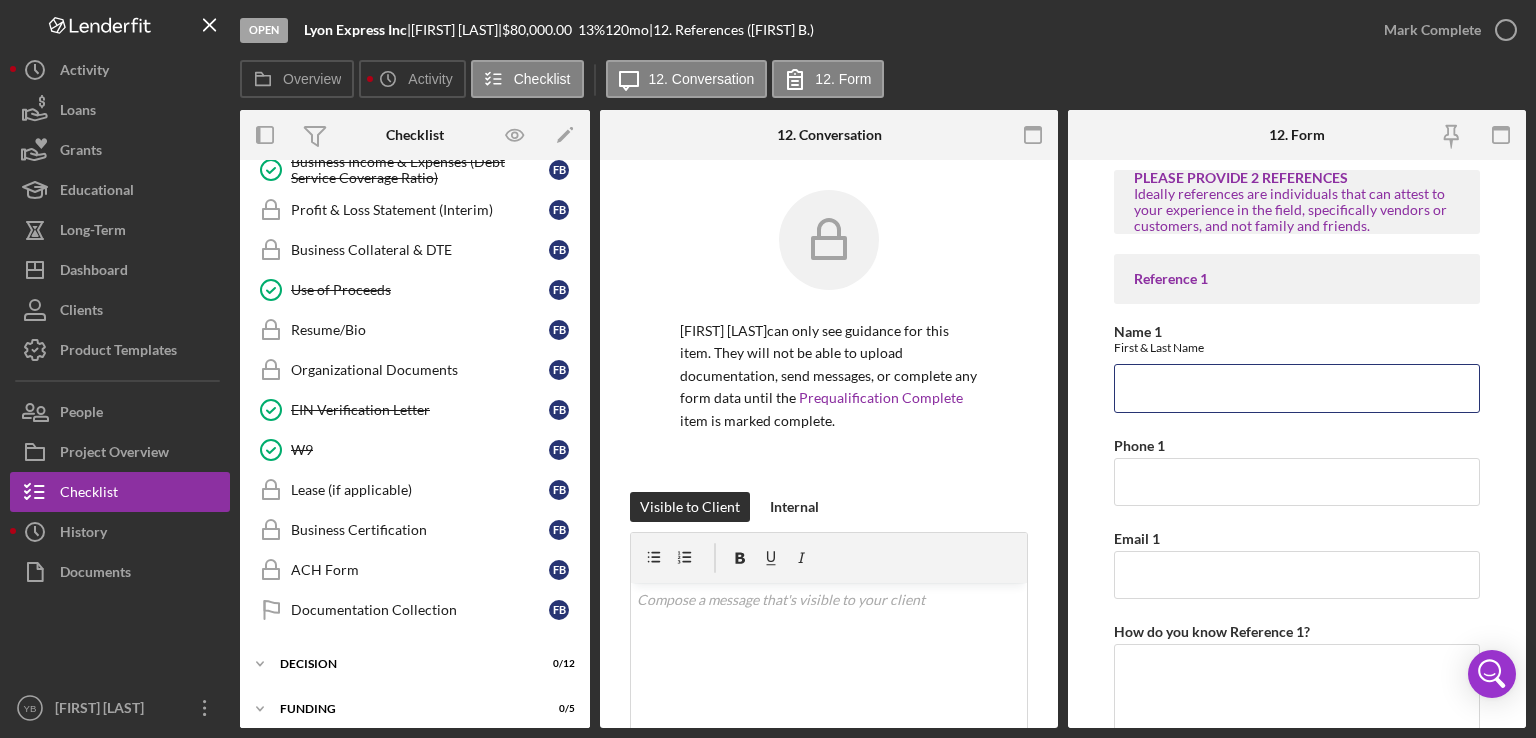 scroll, scrollTop: 714, scrollLeft: 0, axis: vertical 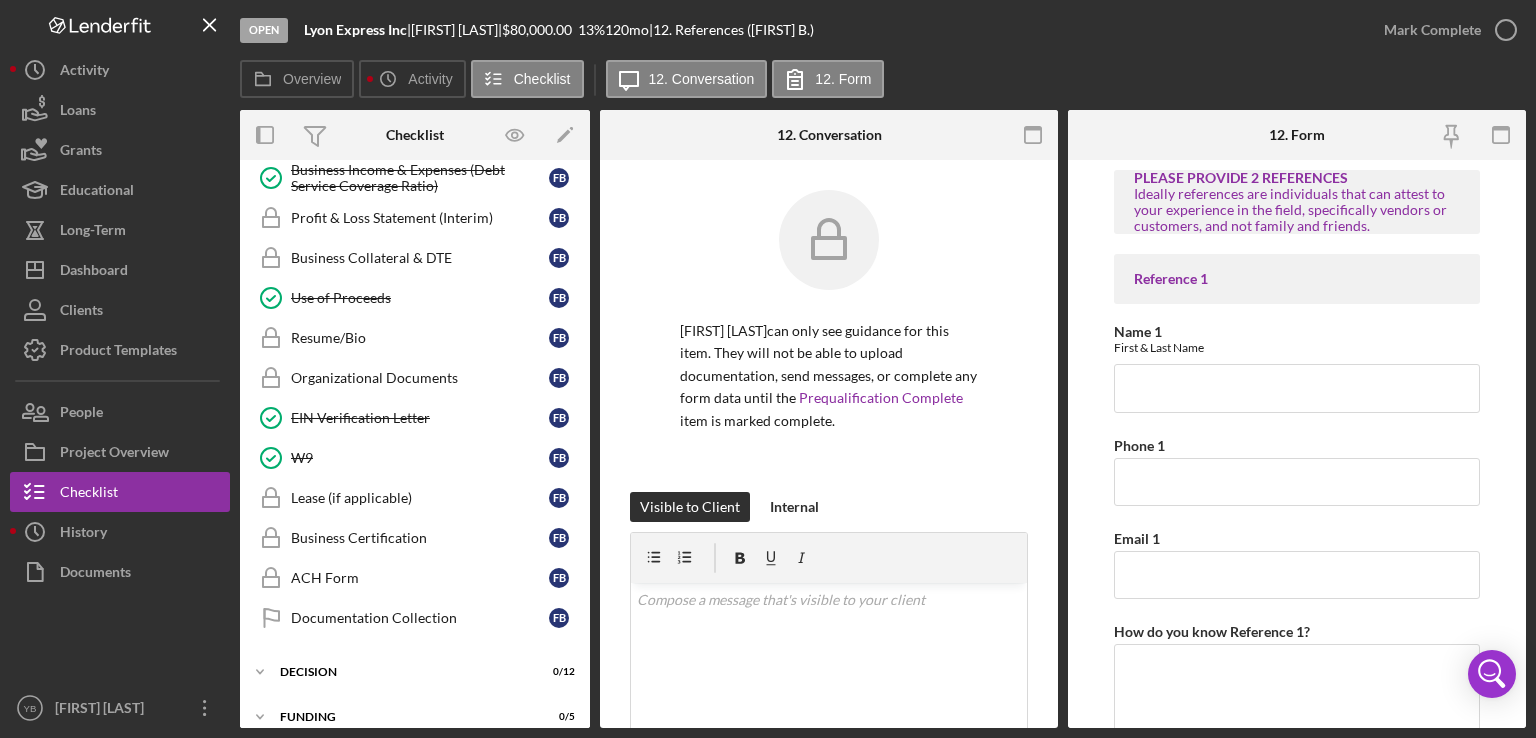 click on "Open Lyon Express Inc | [FIRST] [LAST] | $80,000.00 13 % 120 mo | 25. Resume/Bio ([FIRST] B.) Mark Complete Overview Icon/History Activity Checklist Icon/Message 25. Conversation Overview Internal Workflow Stage Open Icon/Dropdown Arrow Archive (can unarchive later if needed) Overview Edit Icon/Edit Status Ongoing Risk Rating Sentiment Rating 5 Product Name Community Advantage Loan Created Date 08/06/2025 Started Date 08/06/2025 Closing Goal 09/20/2025 Contact YB [FIRST] [LAST] Account Executive Weekly Status Update On Weekly Status Update Message Here's a snapshot of information that has been fully approved, as well as the items we still need.
If you've worked up to a milestone (purple) item, then the ball is our court. We'll respond as soon as we can. Inactivity Alerts On Send if the client is inactive for... 5 Inactivity Reminder Message Initial Request Edit Icon/Edit Amount $80,000.00 Standard Rate 13.000% Standard Term 120 months Key Ratios Edit No" at bounding box center (883, 419) 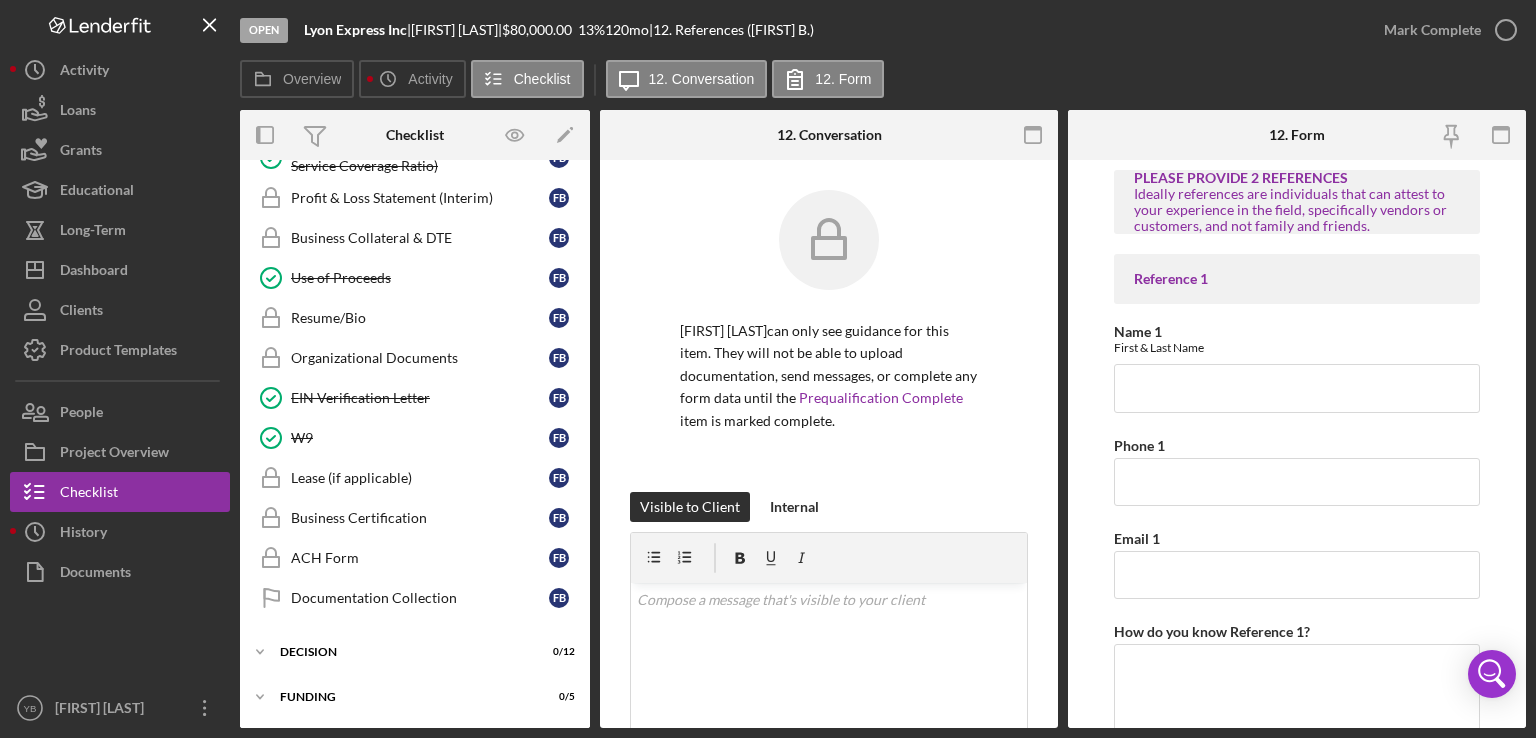 scroll, scrollTop: 736, scrollLeft: 0, axis: vertical 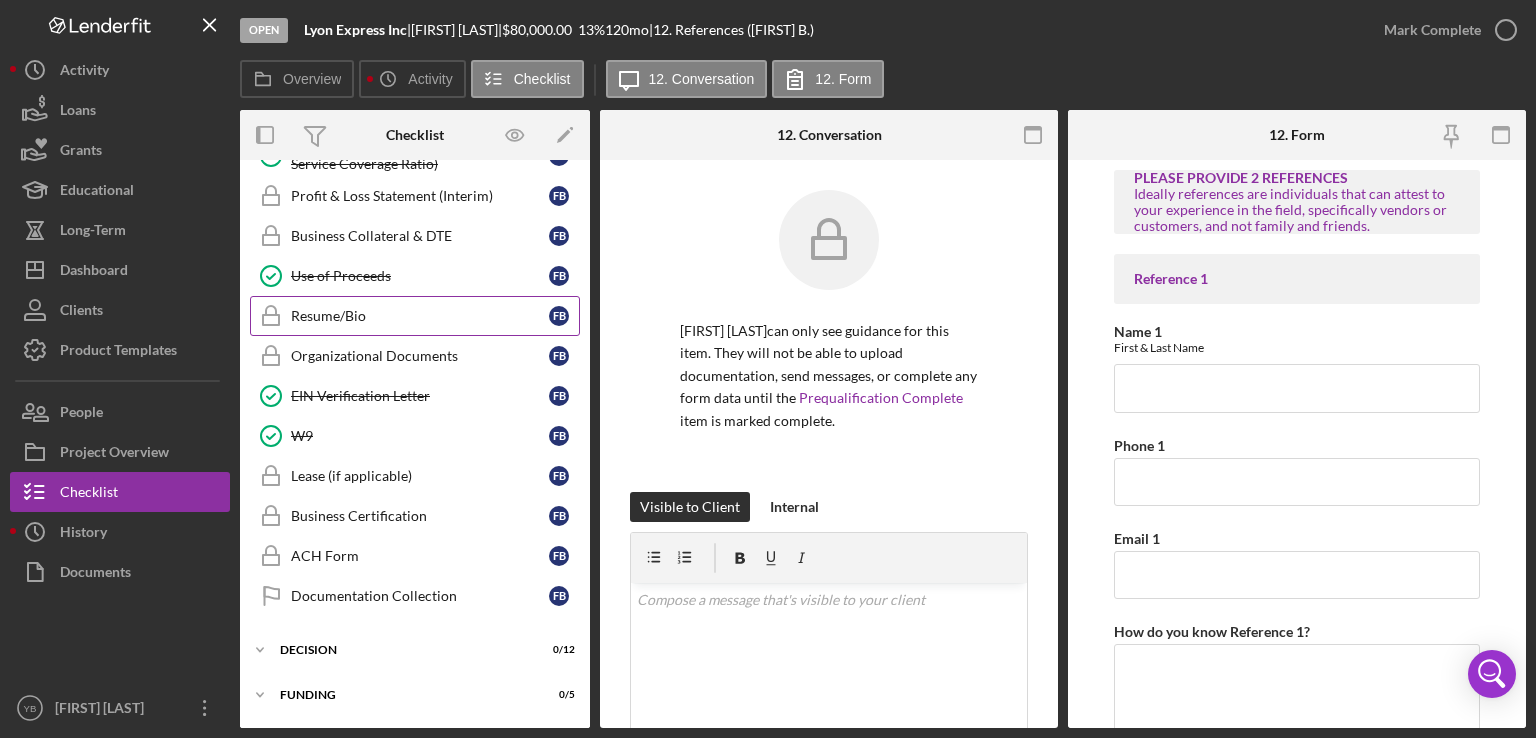click on "Resume/Bio" at bounding box center [420, 316] 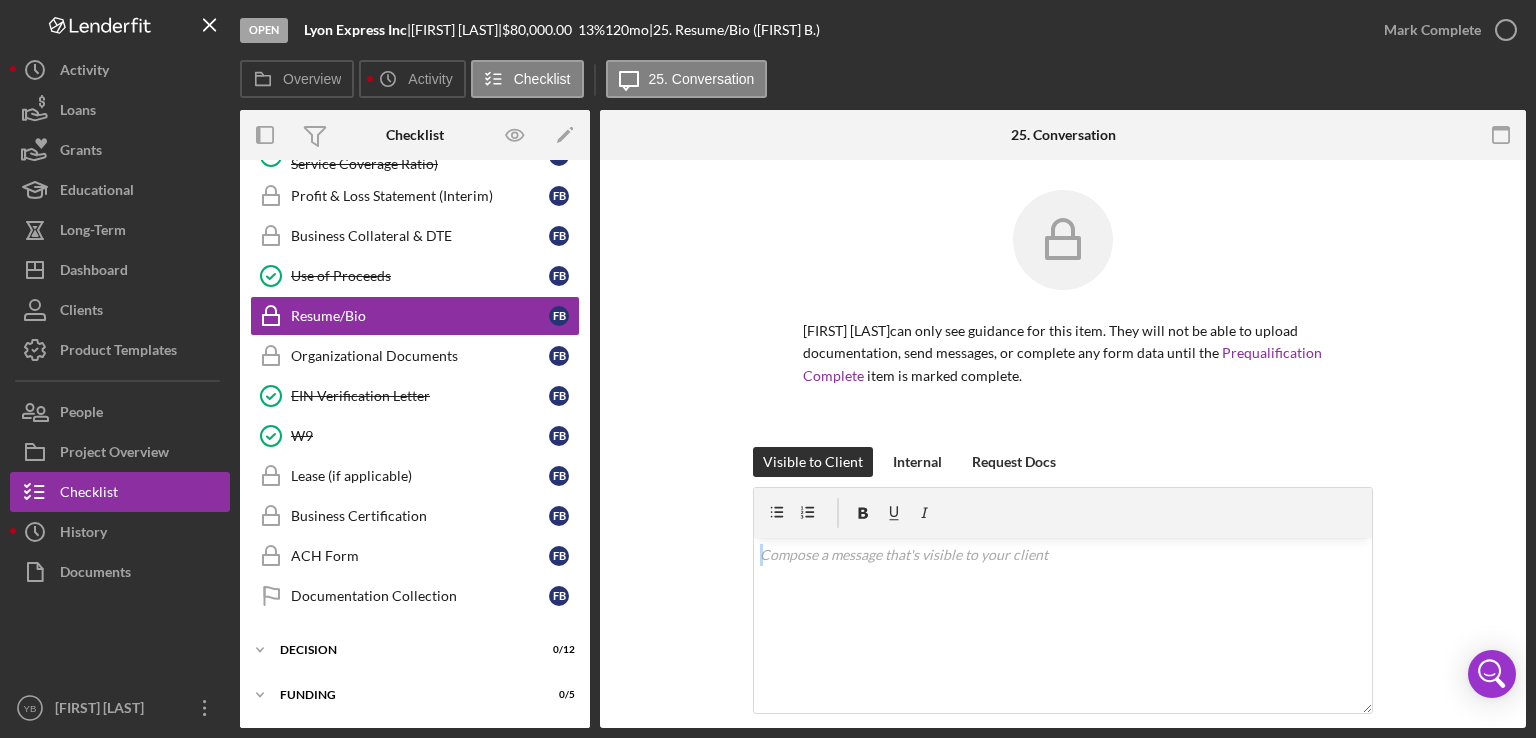 drag, startPoint x: 1526, startPoint y: 517, endPoint x: 1530, endPoint y: 605, distance: 88.09086 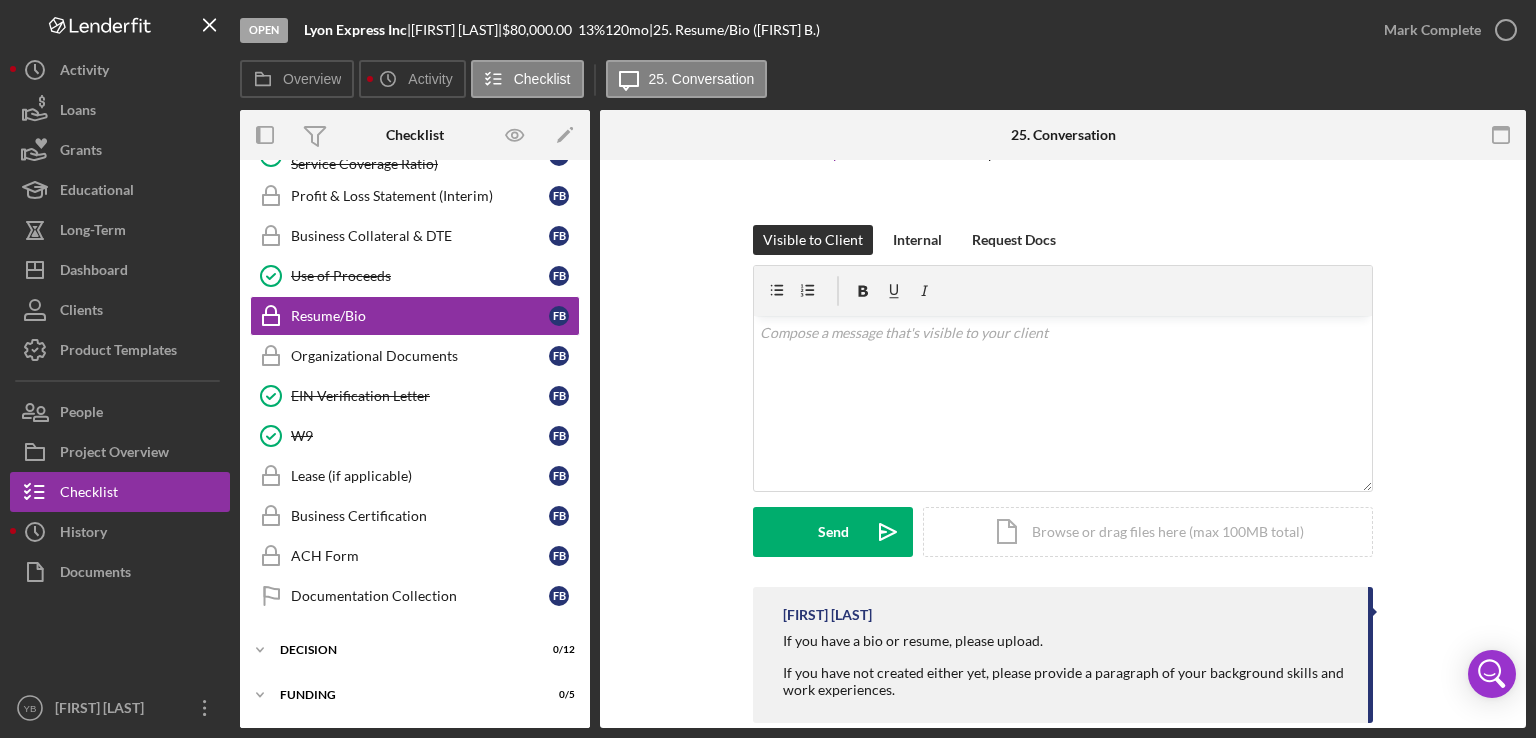 scroll, scrollTop: 256, scrollLeft: 0, axis: vertical 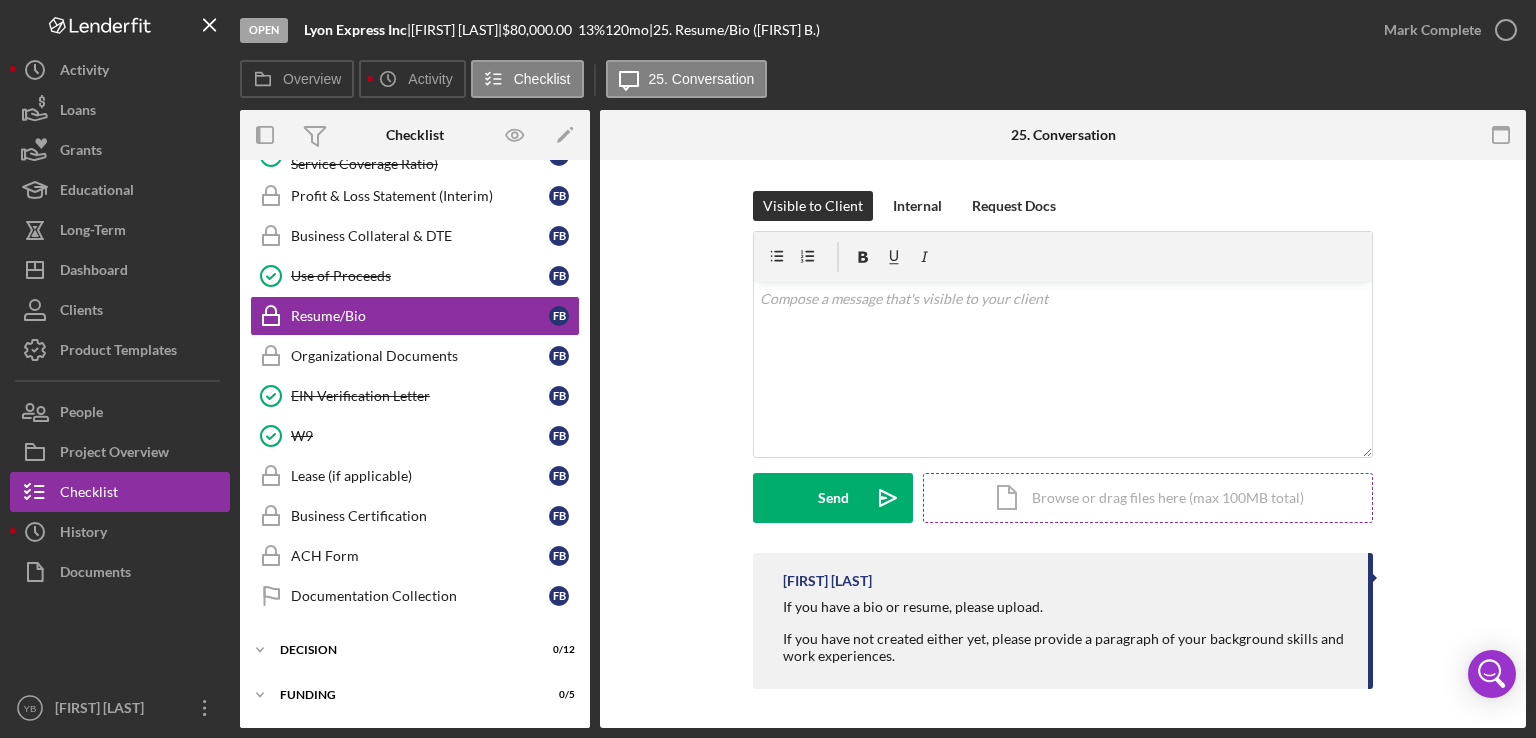 click on "Icon/Document Browse or drag files here (max 100MB total) Tap to choose files or take a photo" at bounding box center (1148, 498) 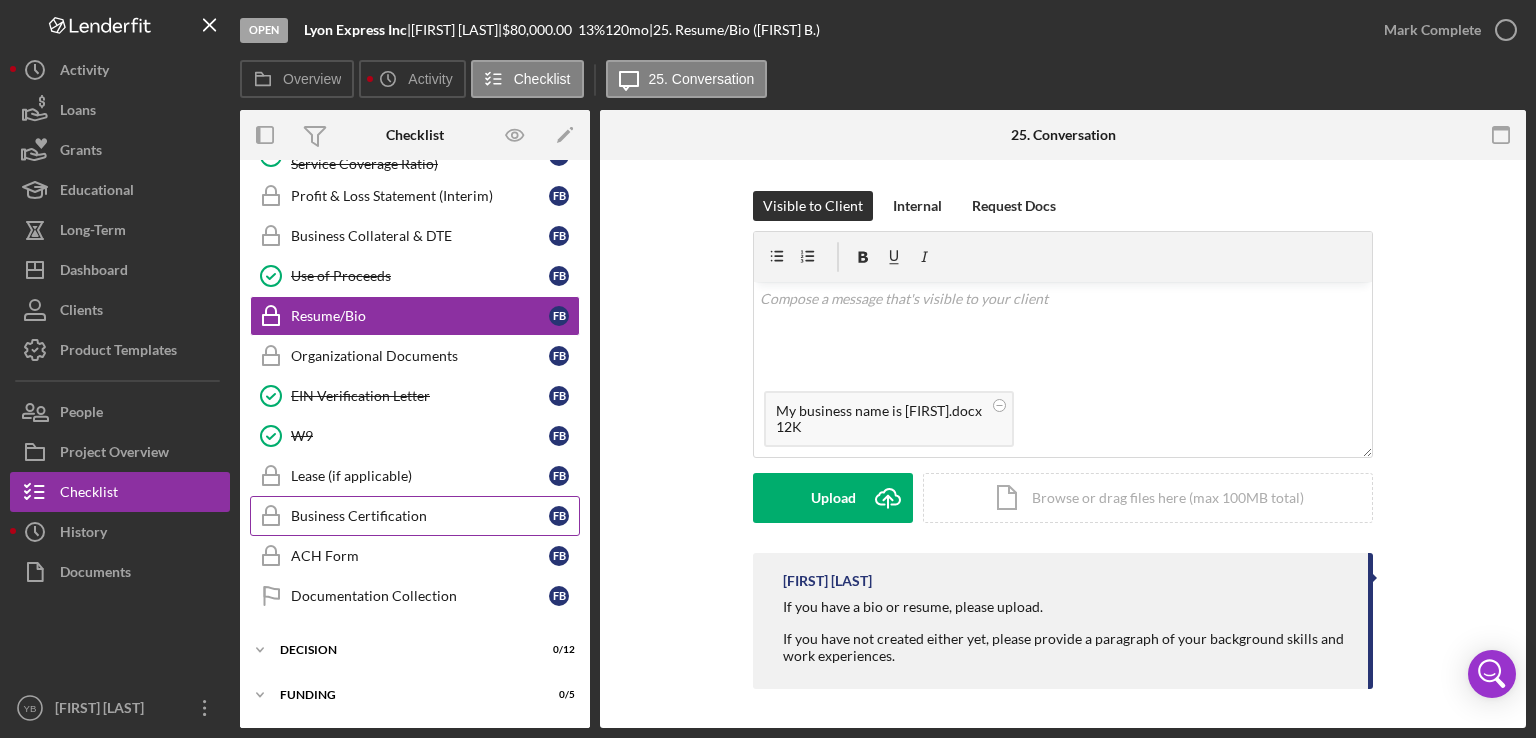 click on "Business Certification" at bounding box center (420, 516) 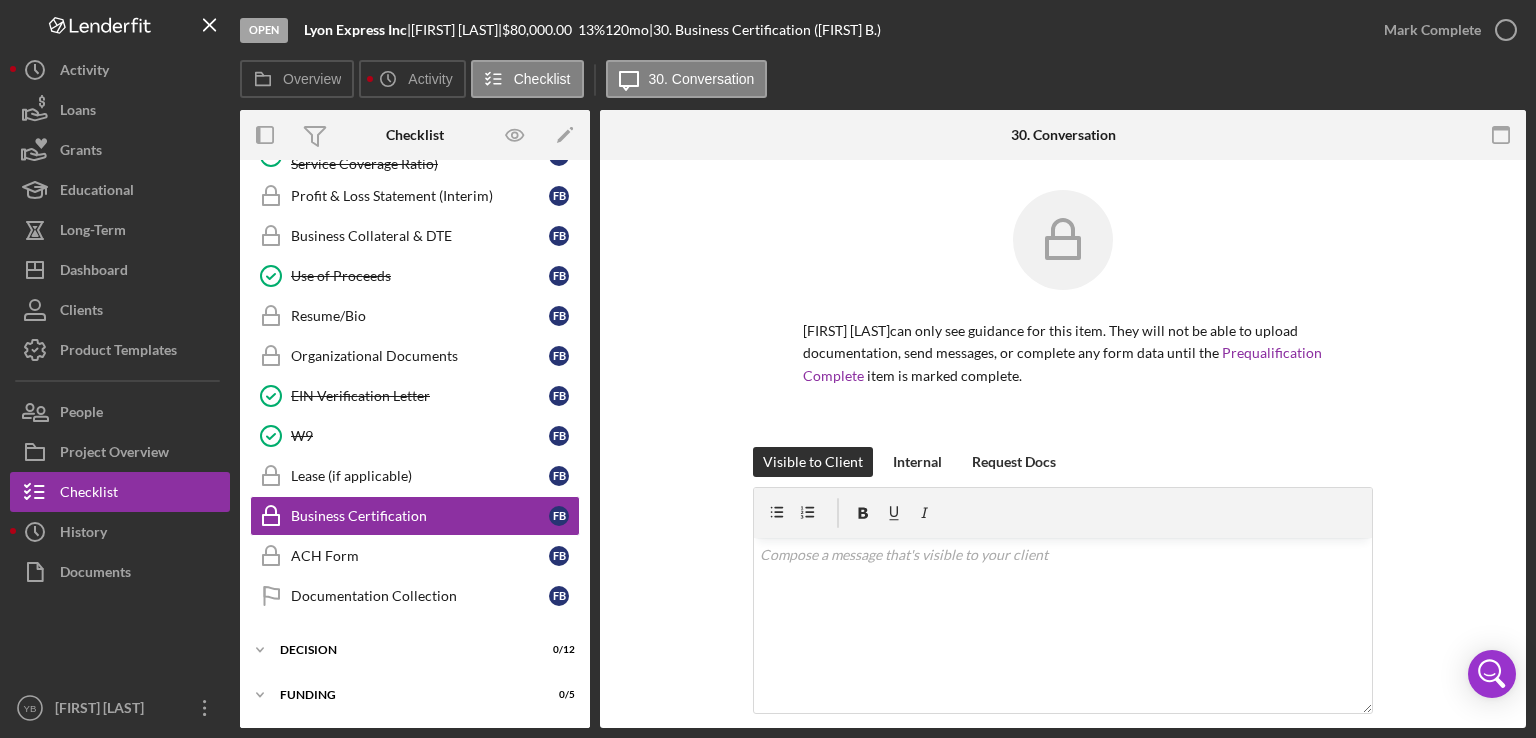 click on "[FIRST] [LAST] [LAST] can only see guidance for this item. They will not be able to upload documentation, send messages, or complete any form data until the Prequalification Complete item is marked complete." at bounding box center [1063, 318] 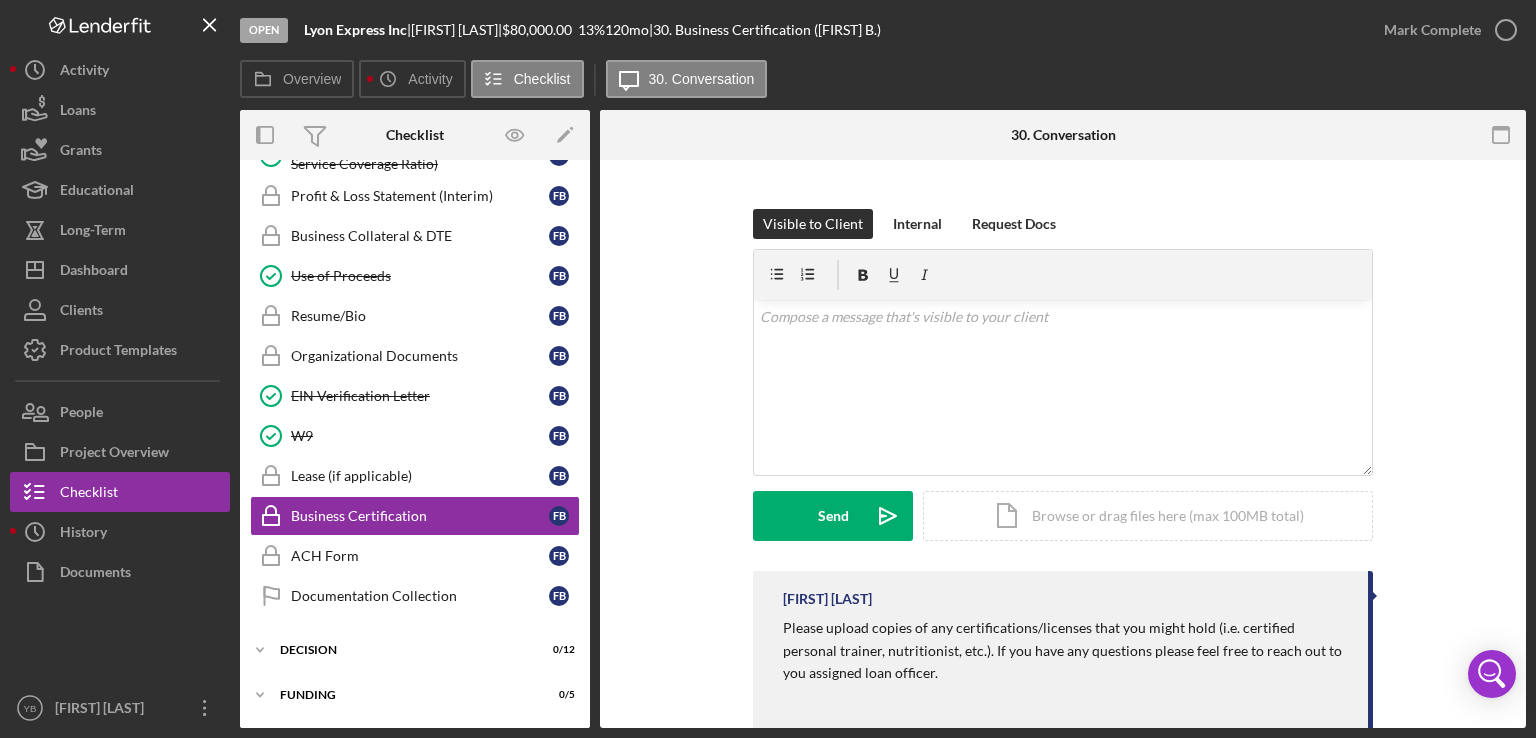 scroll, scrollTop: 281, scrollLeft: 0, axis: vertical 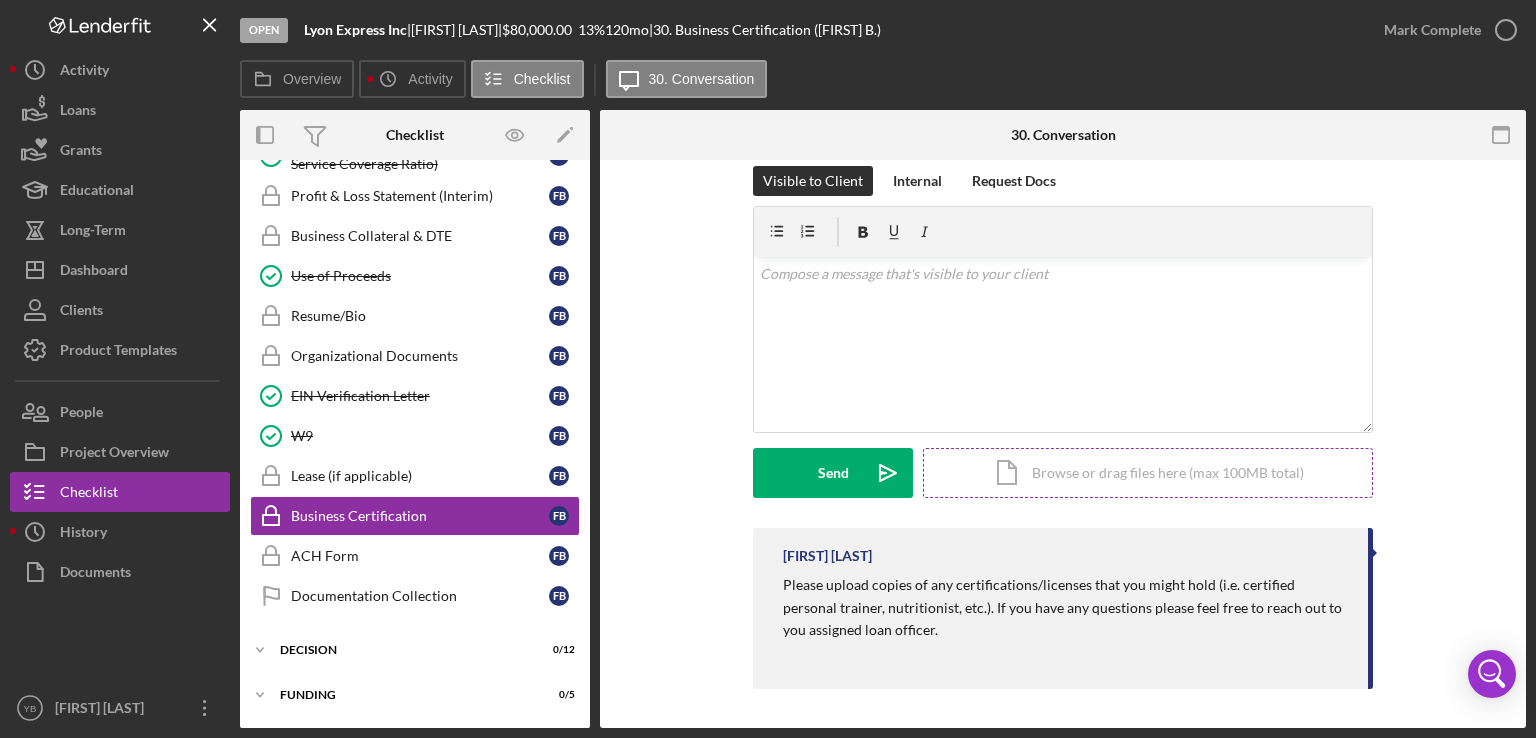 click on "Icon/Document Browse or drag files here (max 100MB total) Tap to choose files or take a photo" at bounding box center (1148, 473) 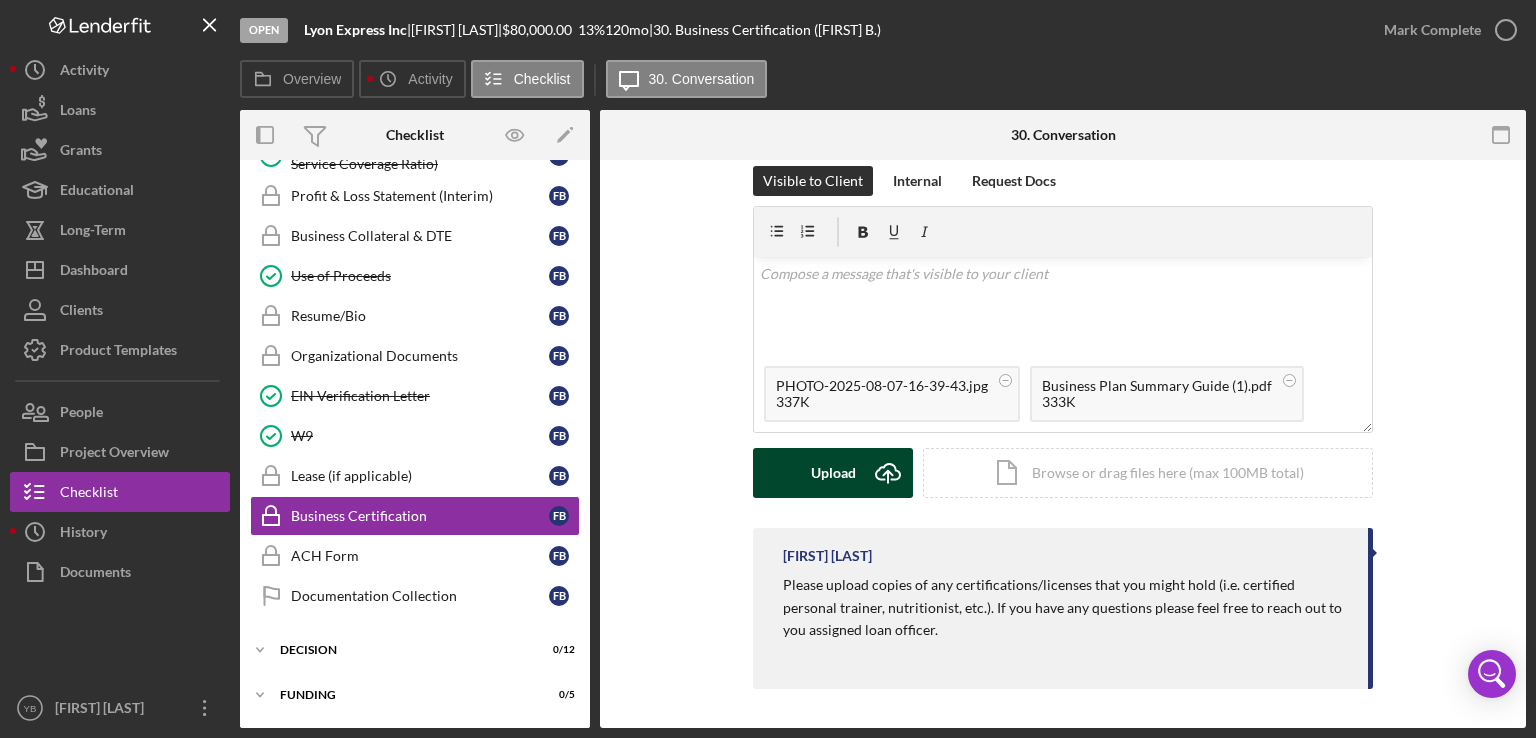 click on "Upload Icon/Upload" at bounding box center (833, 473) 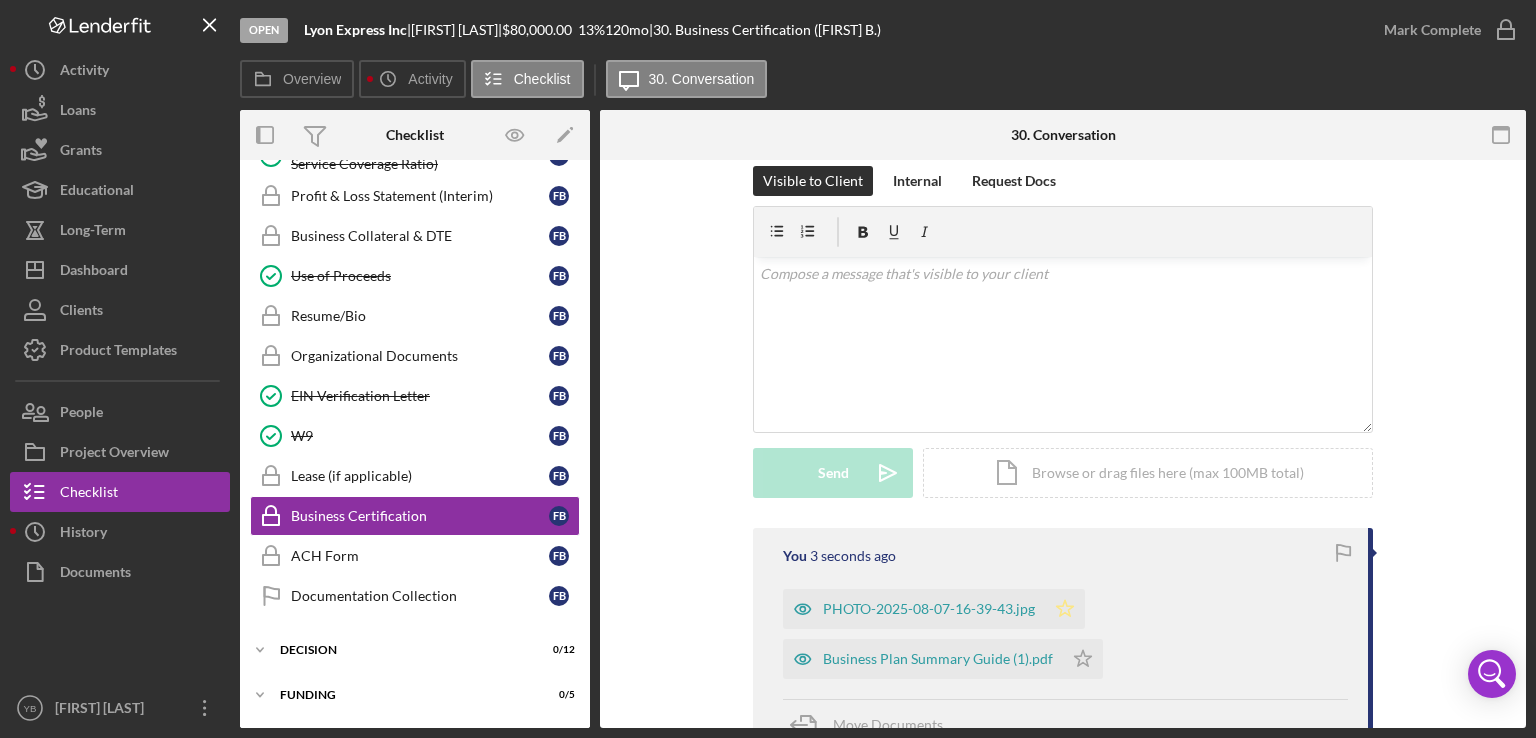 click on "Icon/Star" 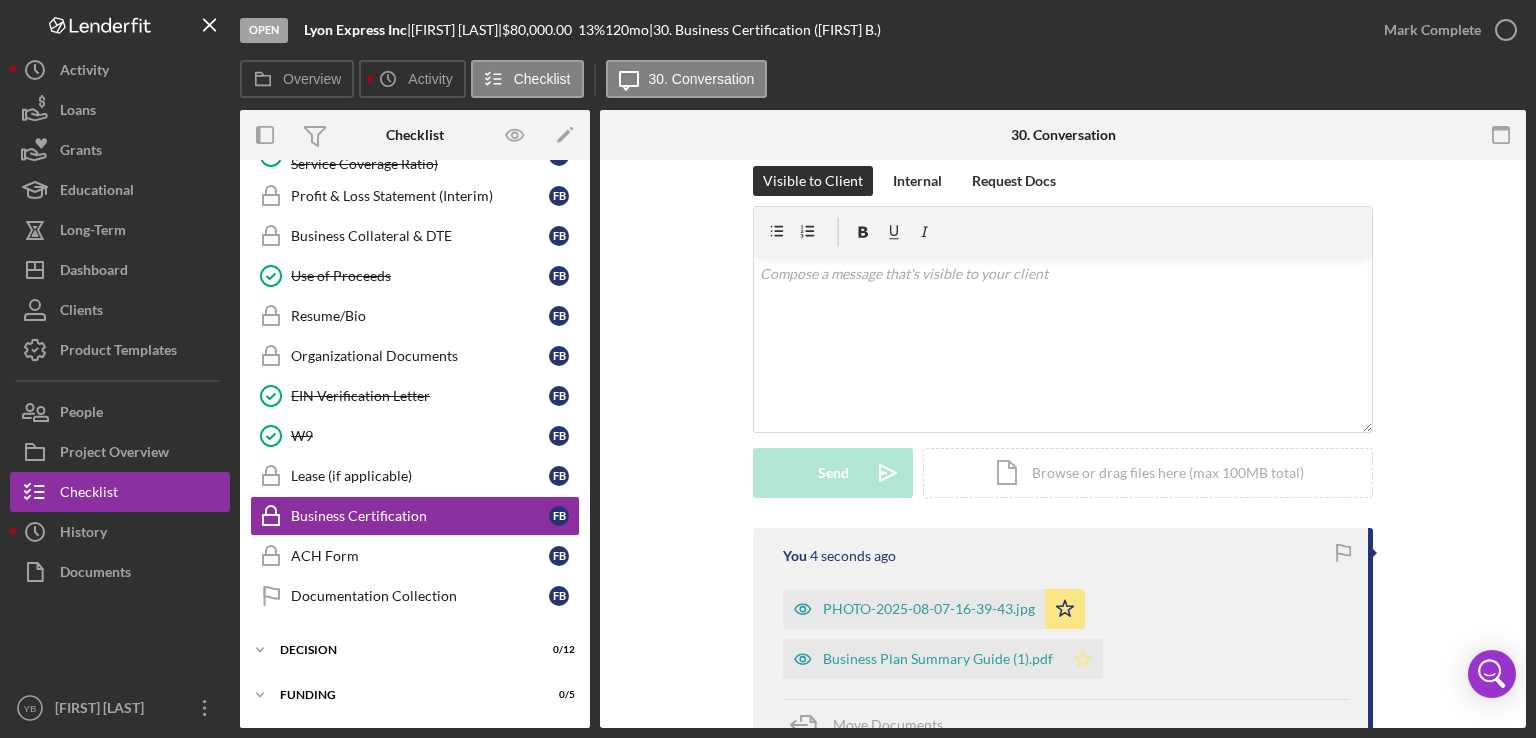 click 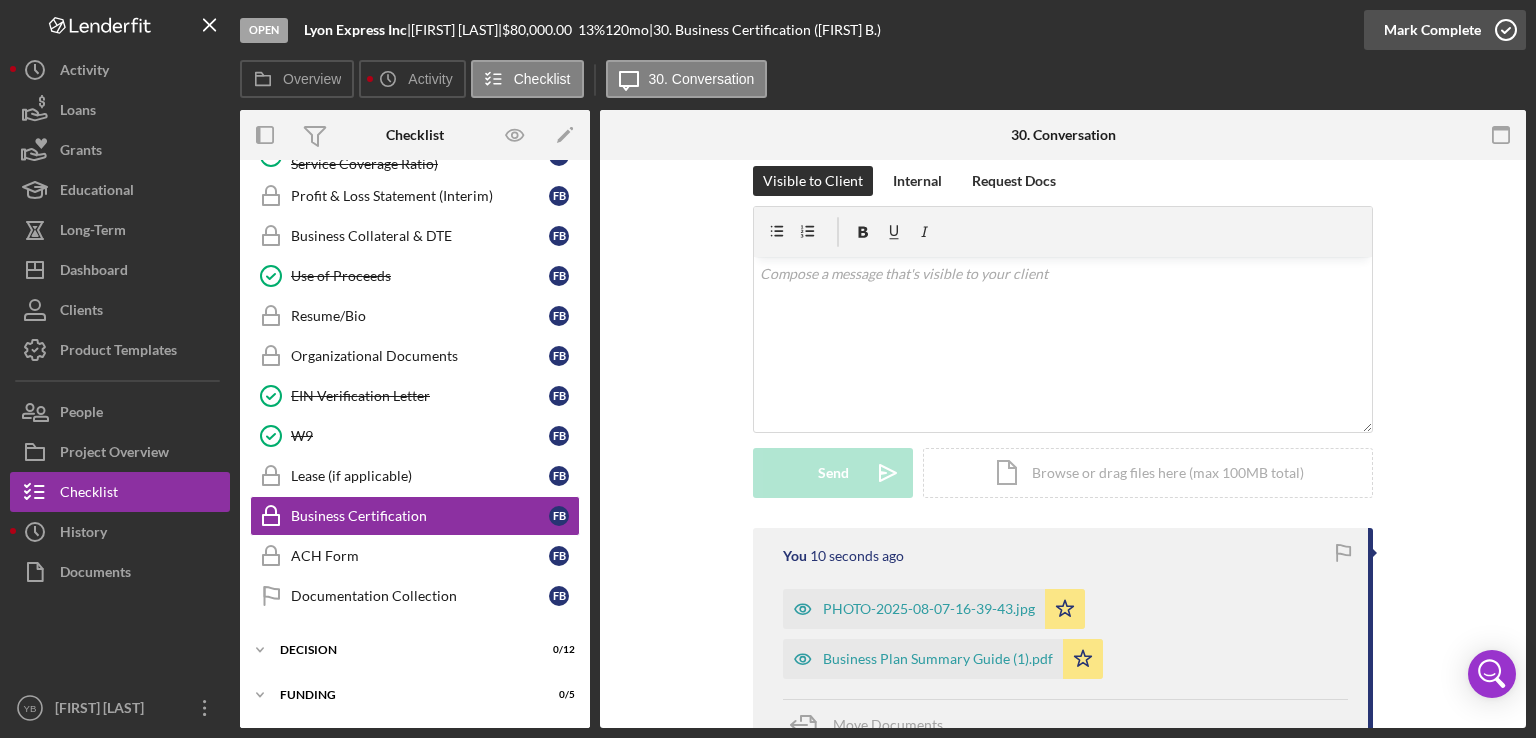 click on "Mark Complete" at bounding box center [1432, 30] 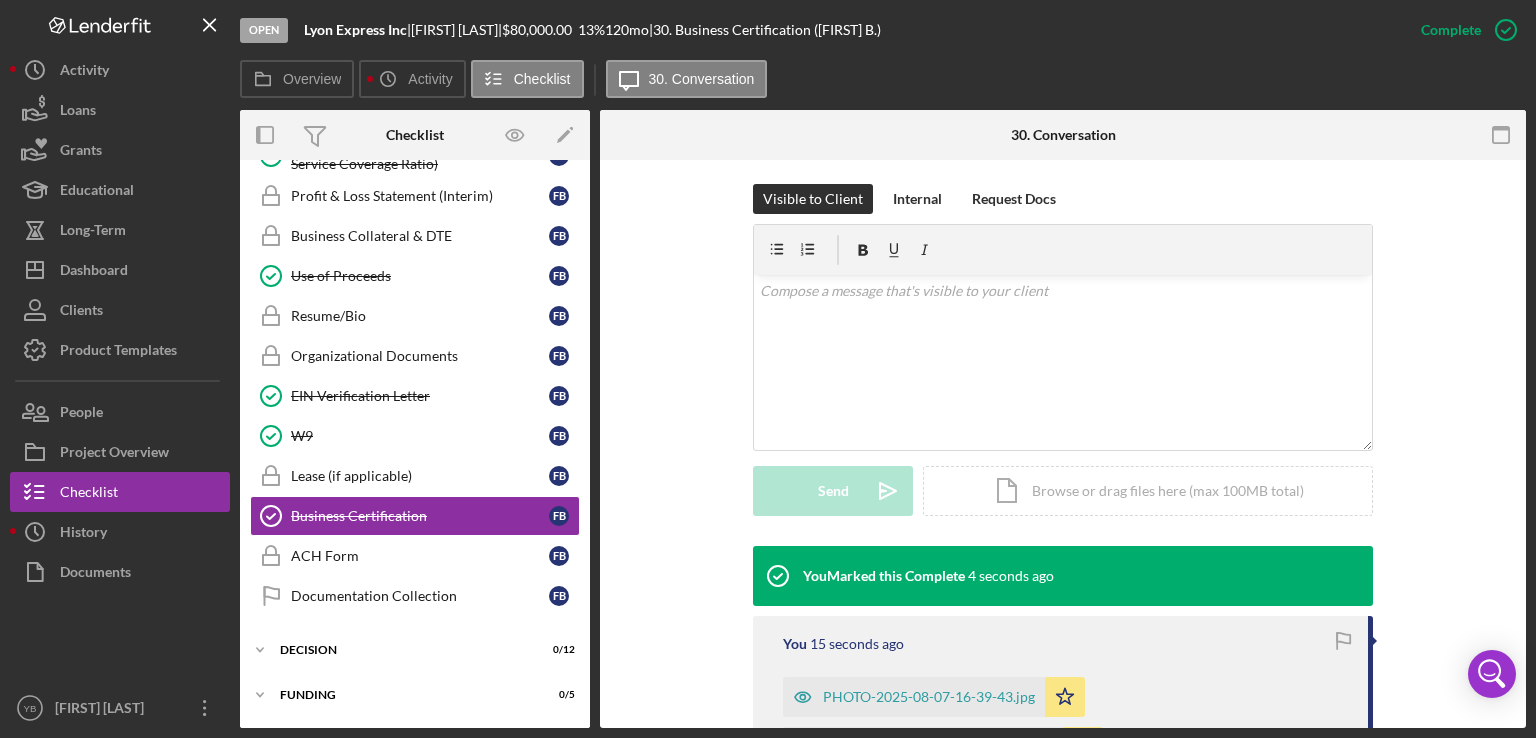 scroll, scrollTop: 671, scrollLeft: 0, axis: vertical 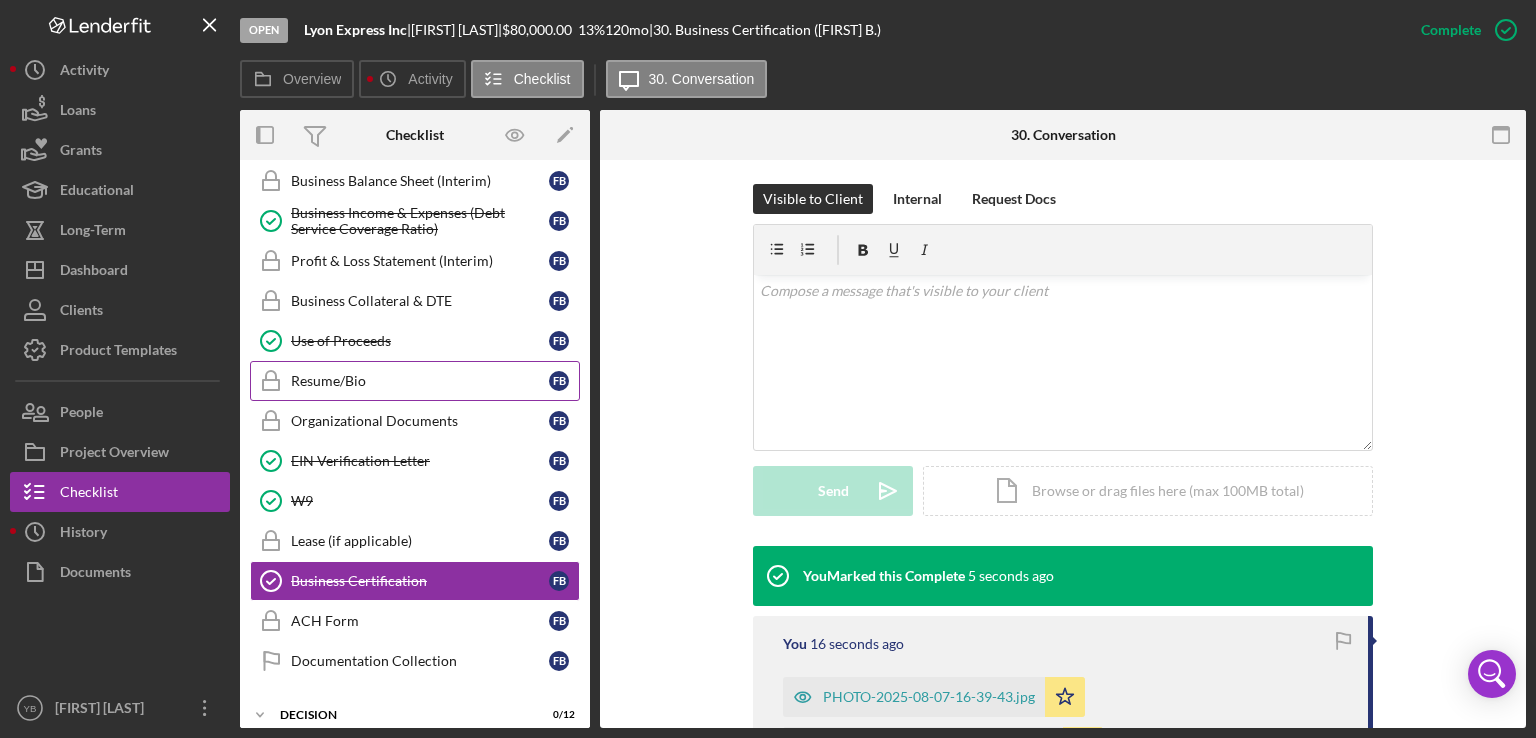 click on "Resume/Bio" at bounding box center [420, 381] 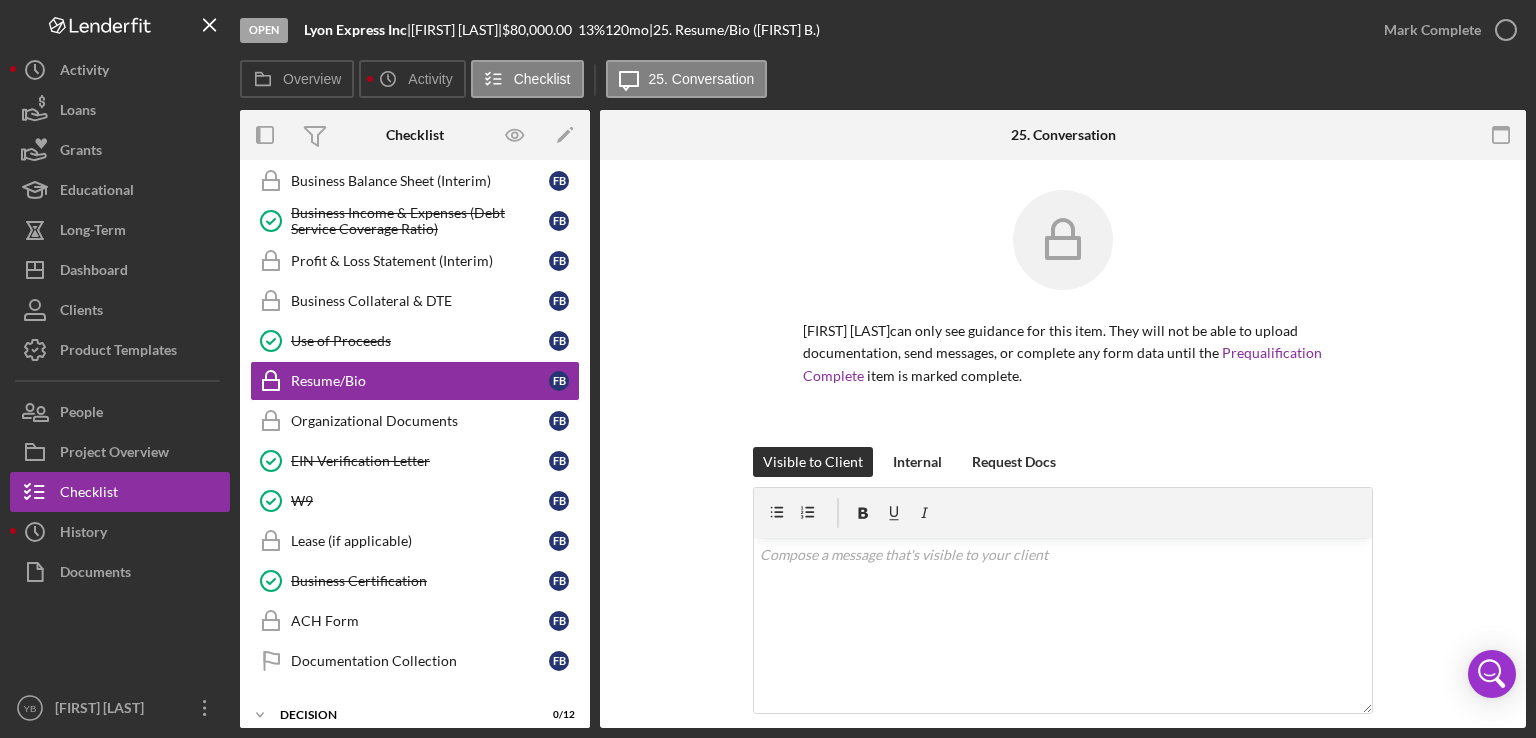 click on "[FIRST] [LAST] [LAST] can only see guidance for this item. They will not be able to upload documentation, send messages, or complete any form data until the Prequalification Complete item is marked complete." at bounding box center (1063, 318) 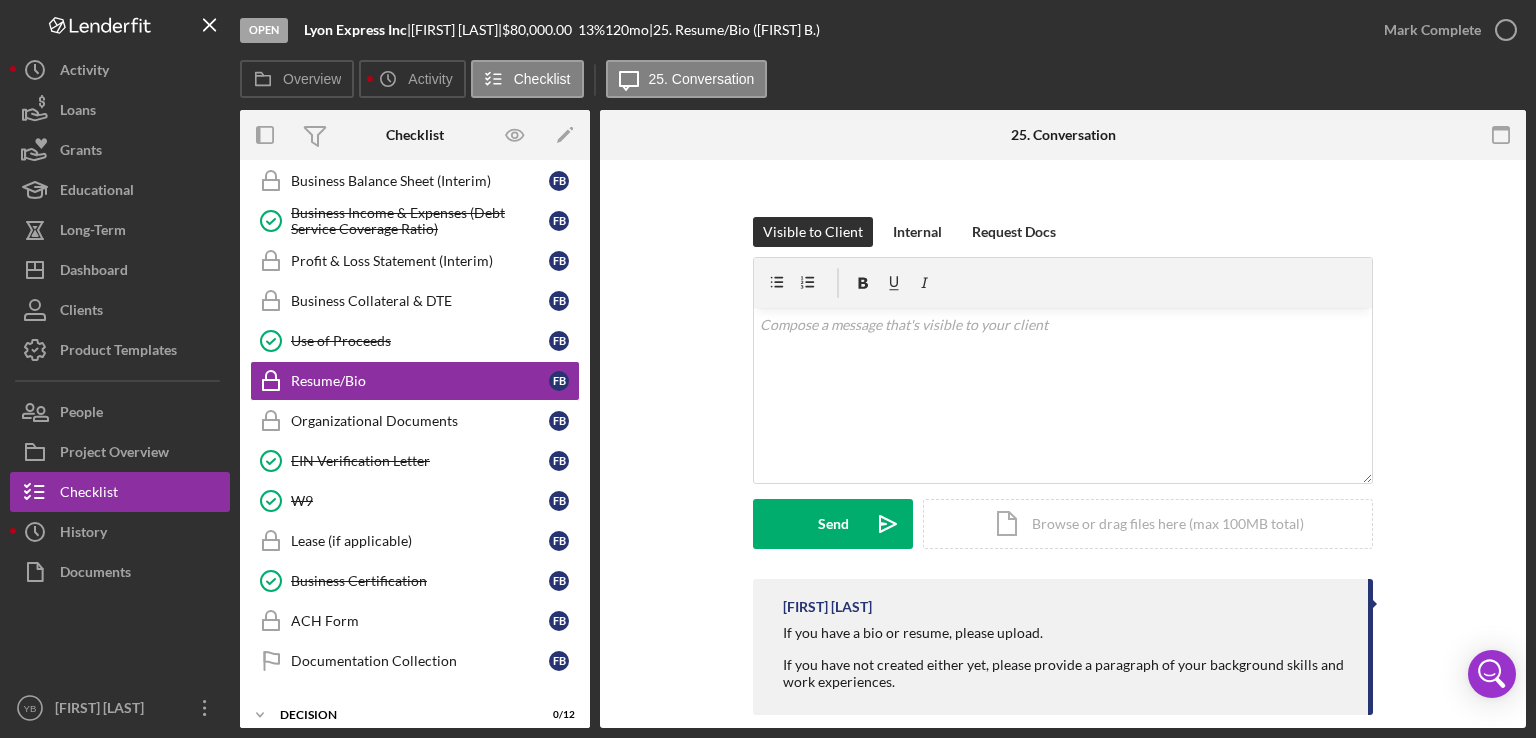 scroll, scrollTop: 256, scrollLeft: 0, axis: vertical 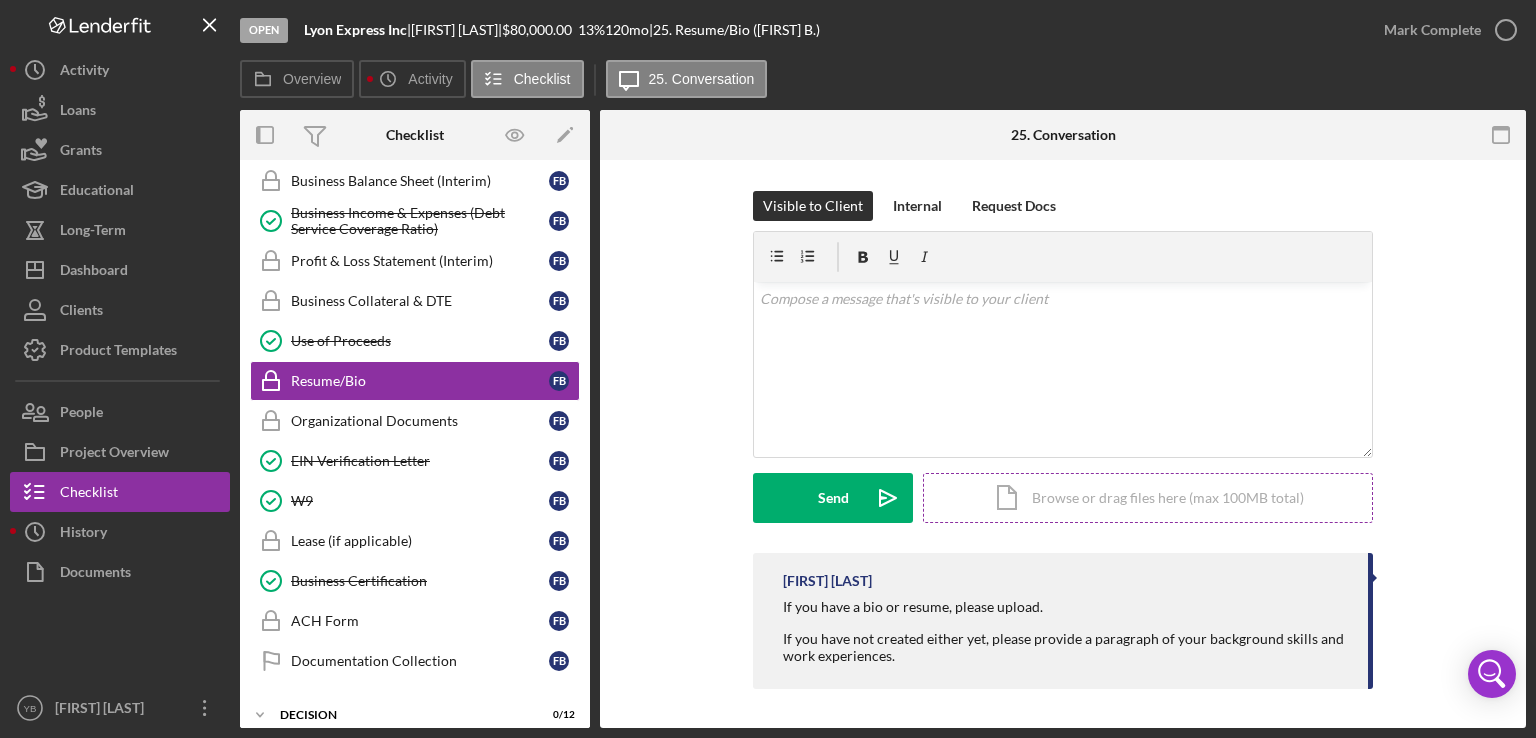 click on "Icon/Document Browse or drag files here (max 100MB total) Tap to choose files or take a photo" at bounding box center [1148, 498] 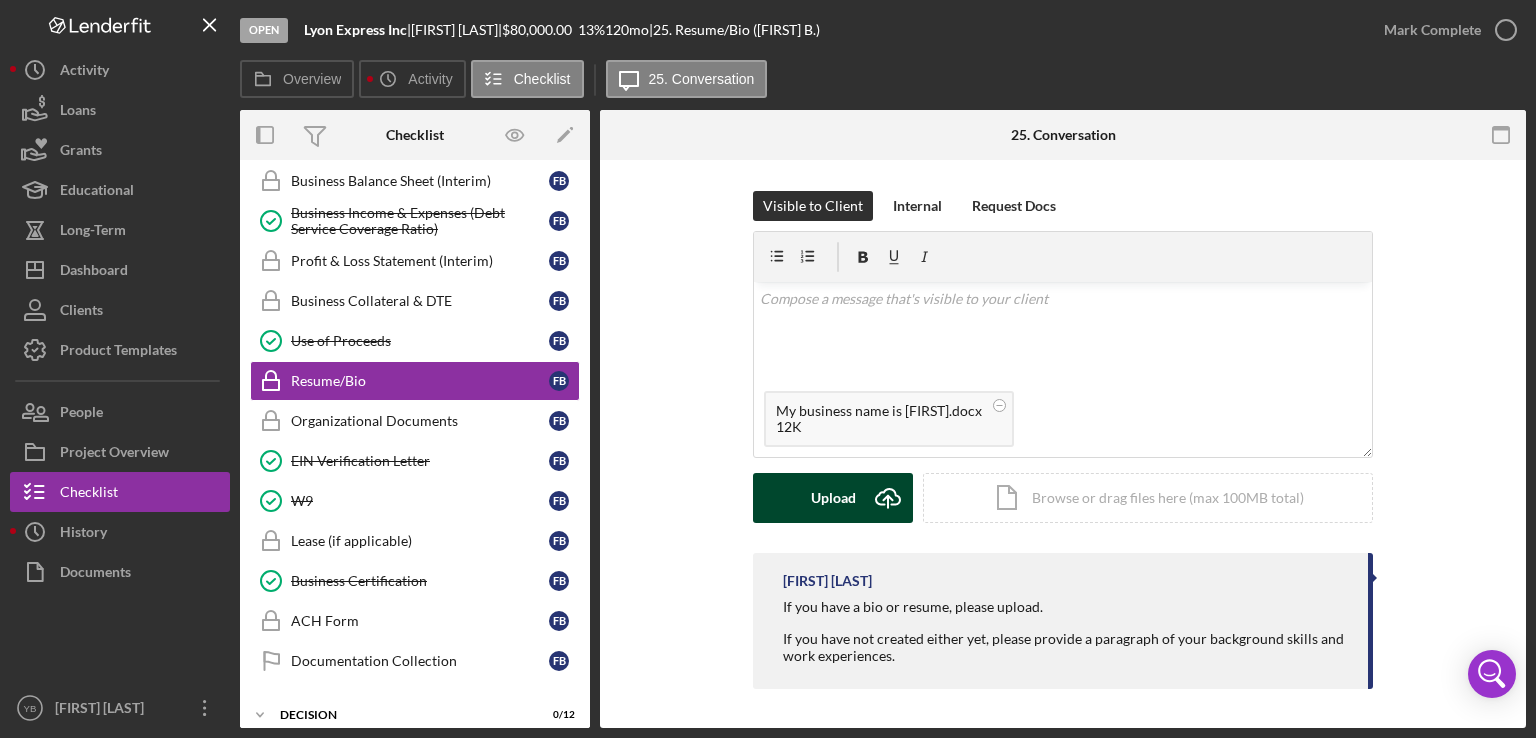 click on "Upload" at bounding box center [833, 498] 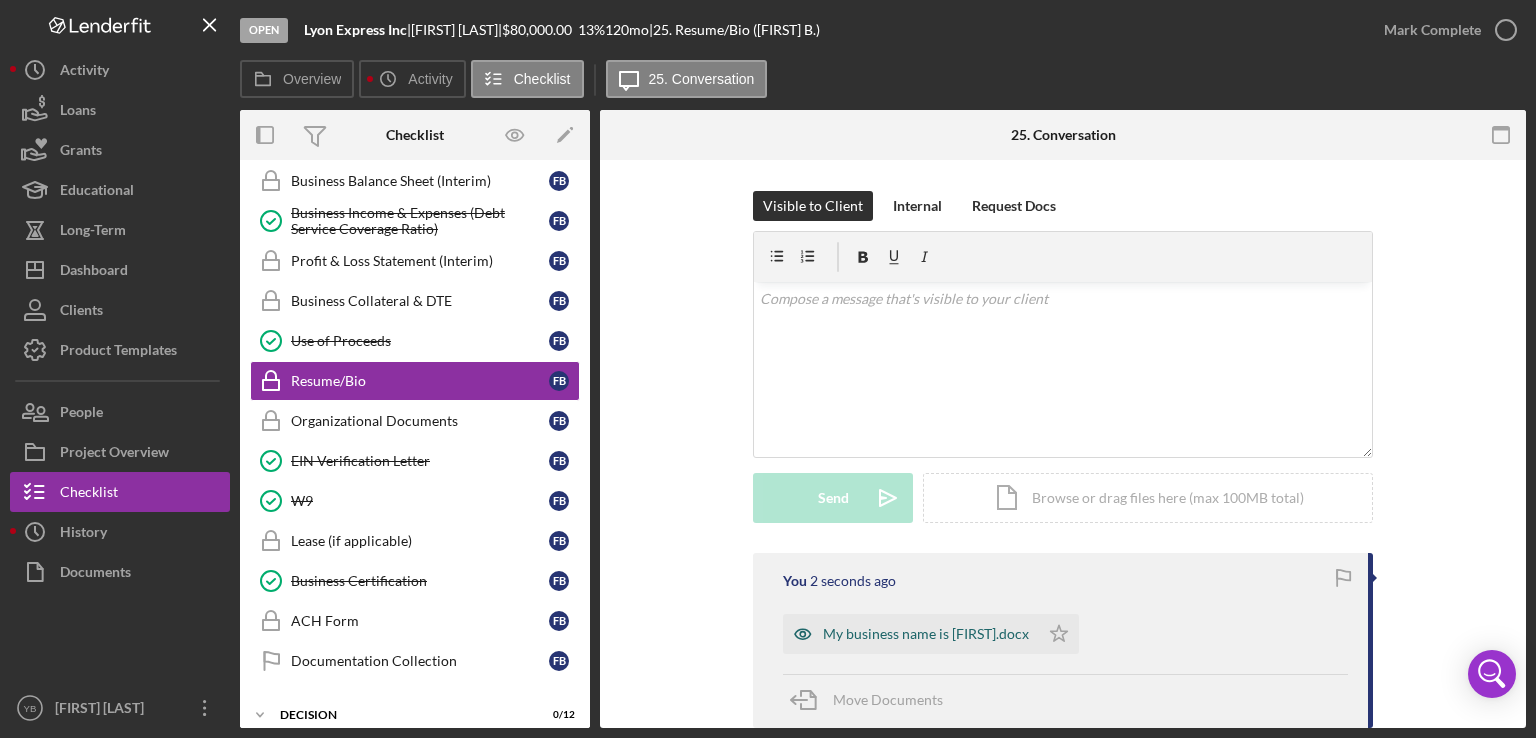 click on "My business name is [FIRST].docx" at bounding box center [926, 634] 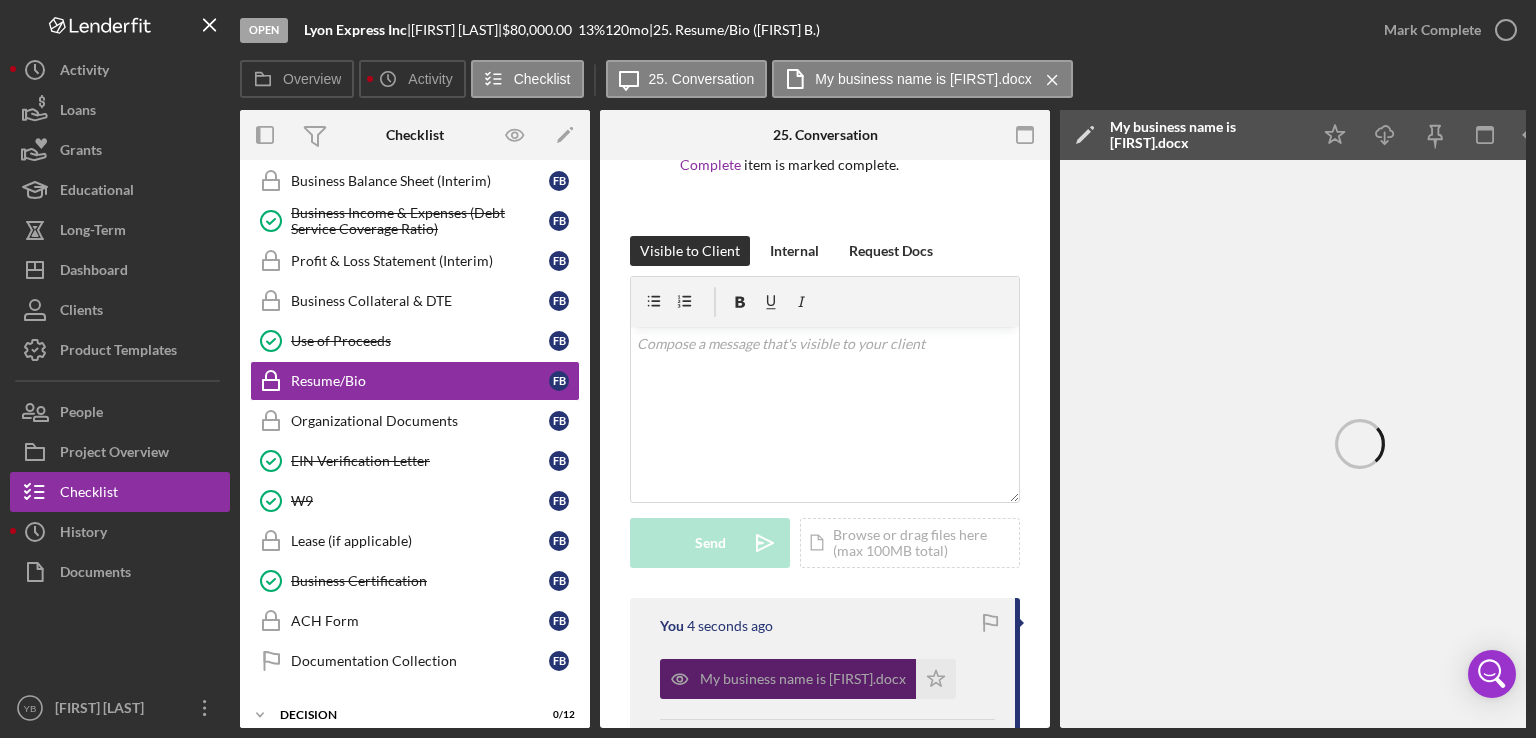 click on "You 4 seconds ago My business name is [FIRST].docx Icon/Star Move Documents" at bounding box center [825, 685] 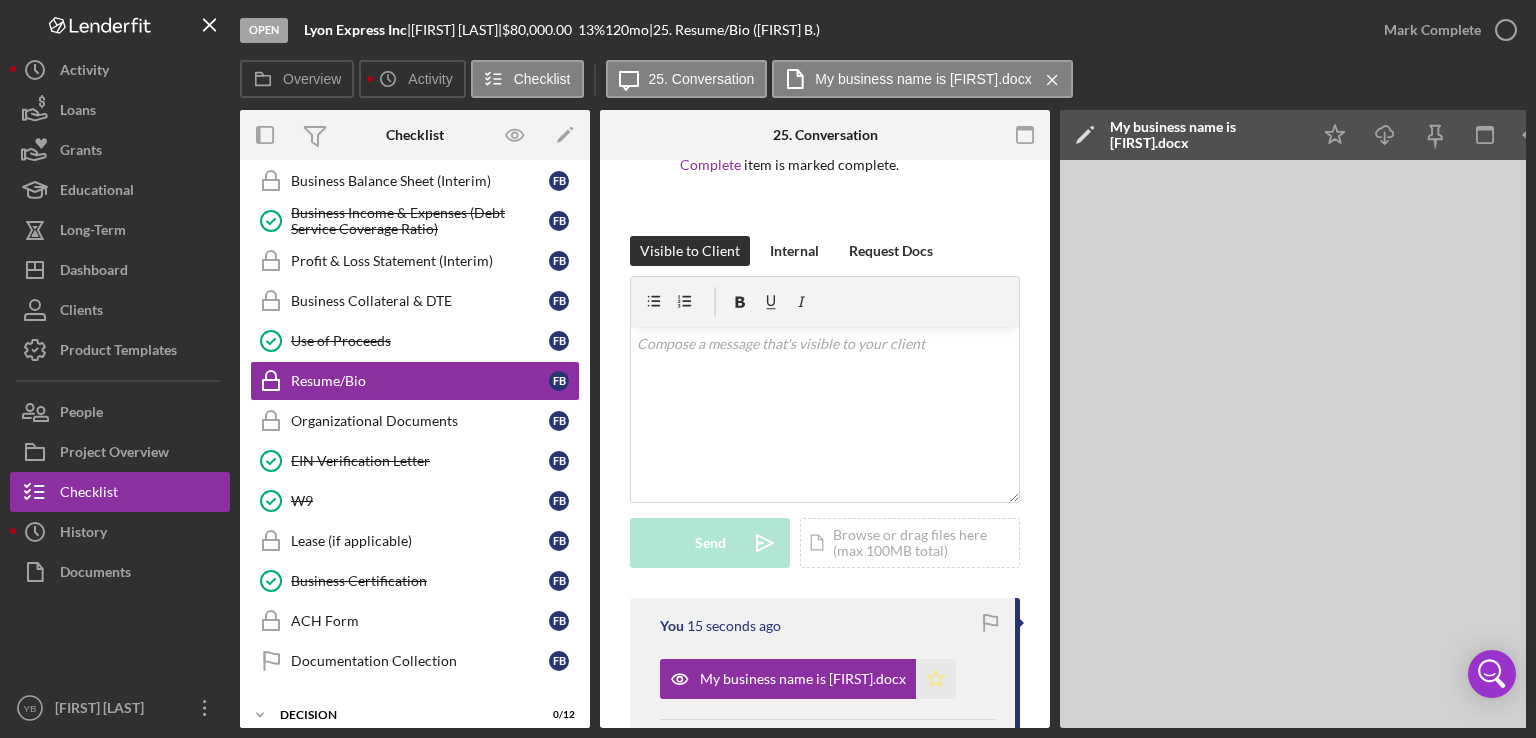 click on "Icon/Star" 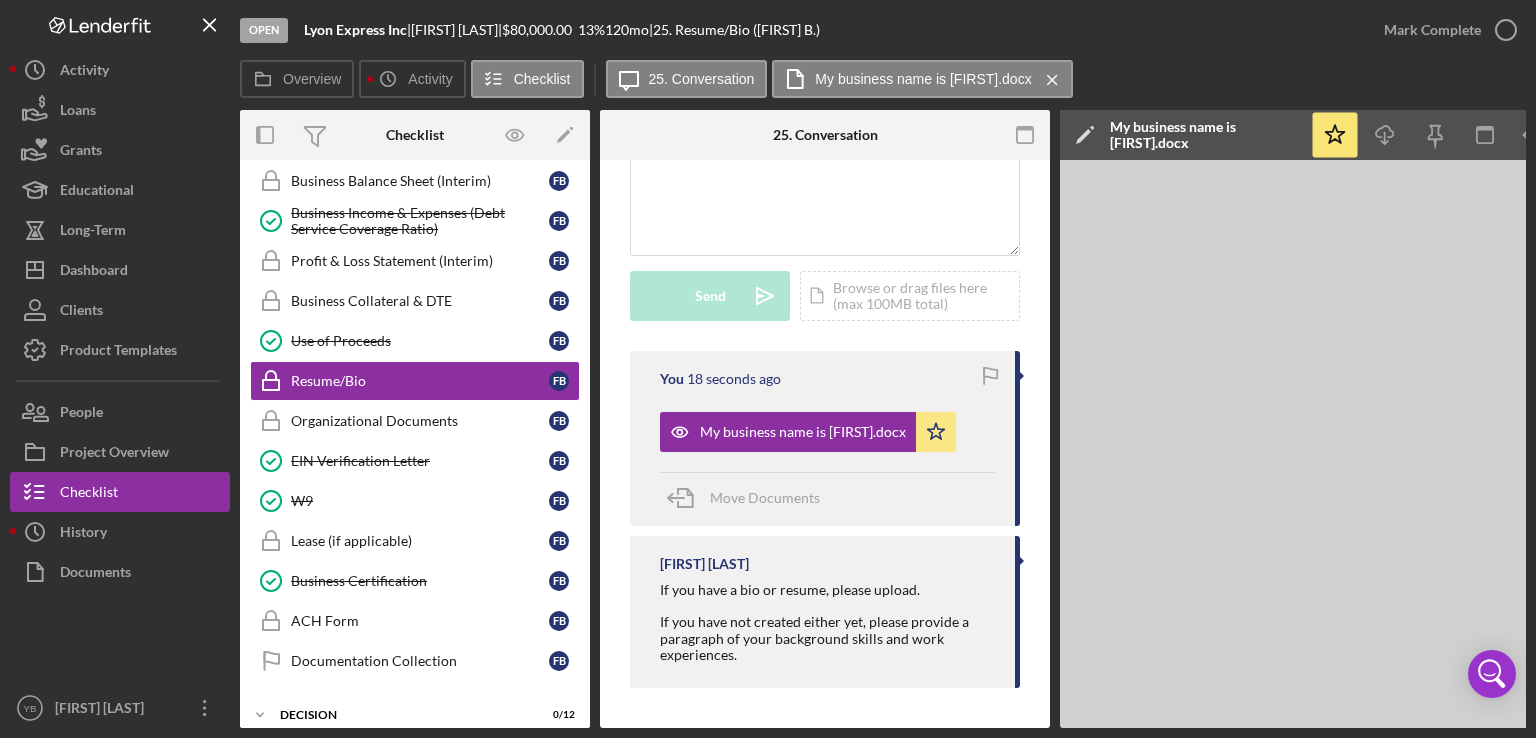 scroll, scrollTop: 147, scrollLeft: 0, axis: vertical 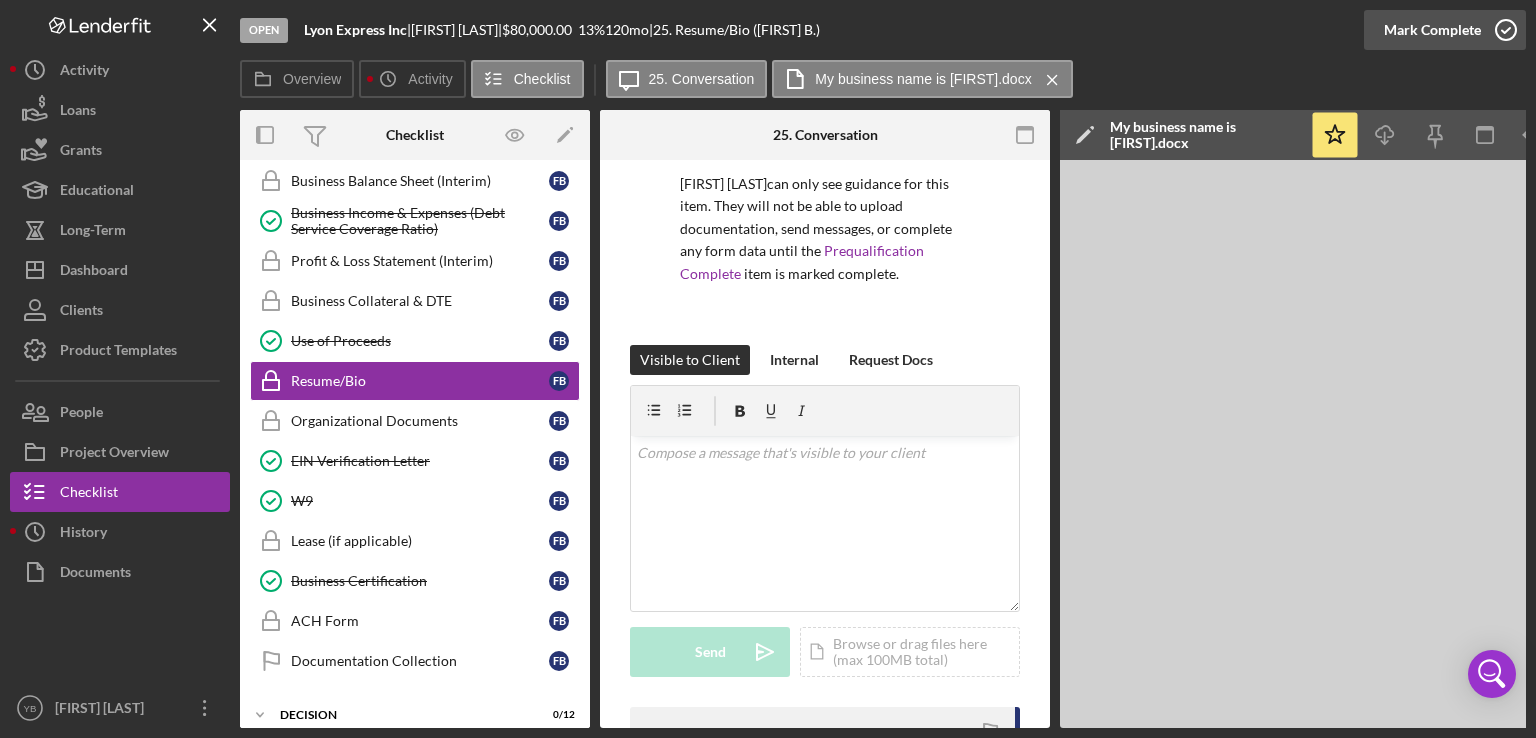 click 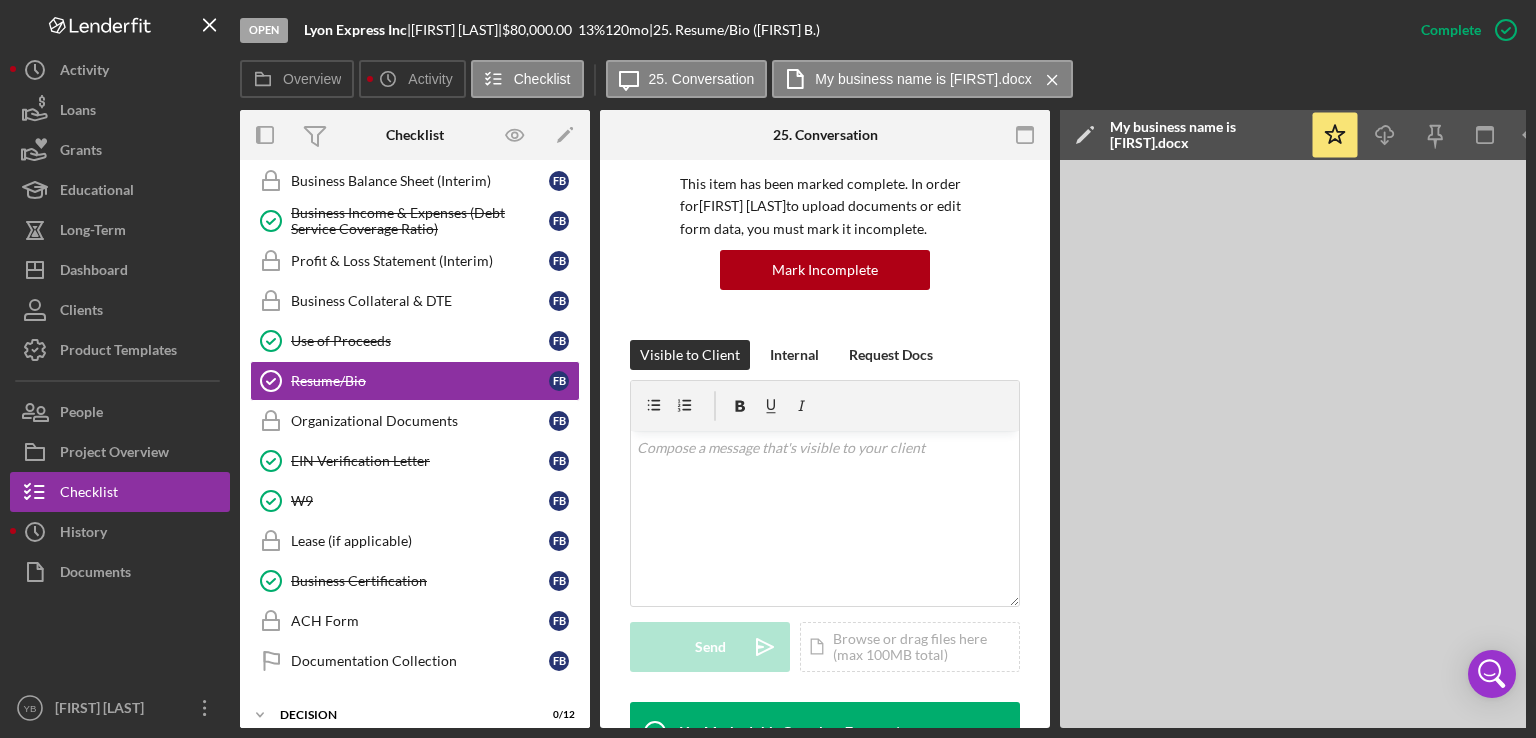 scroll, scrollTop: 0, scrollLeft: 133, axis: horizontal 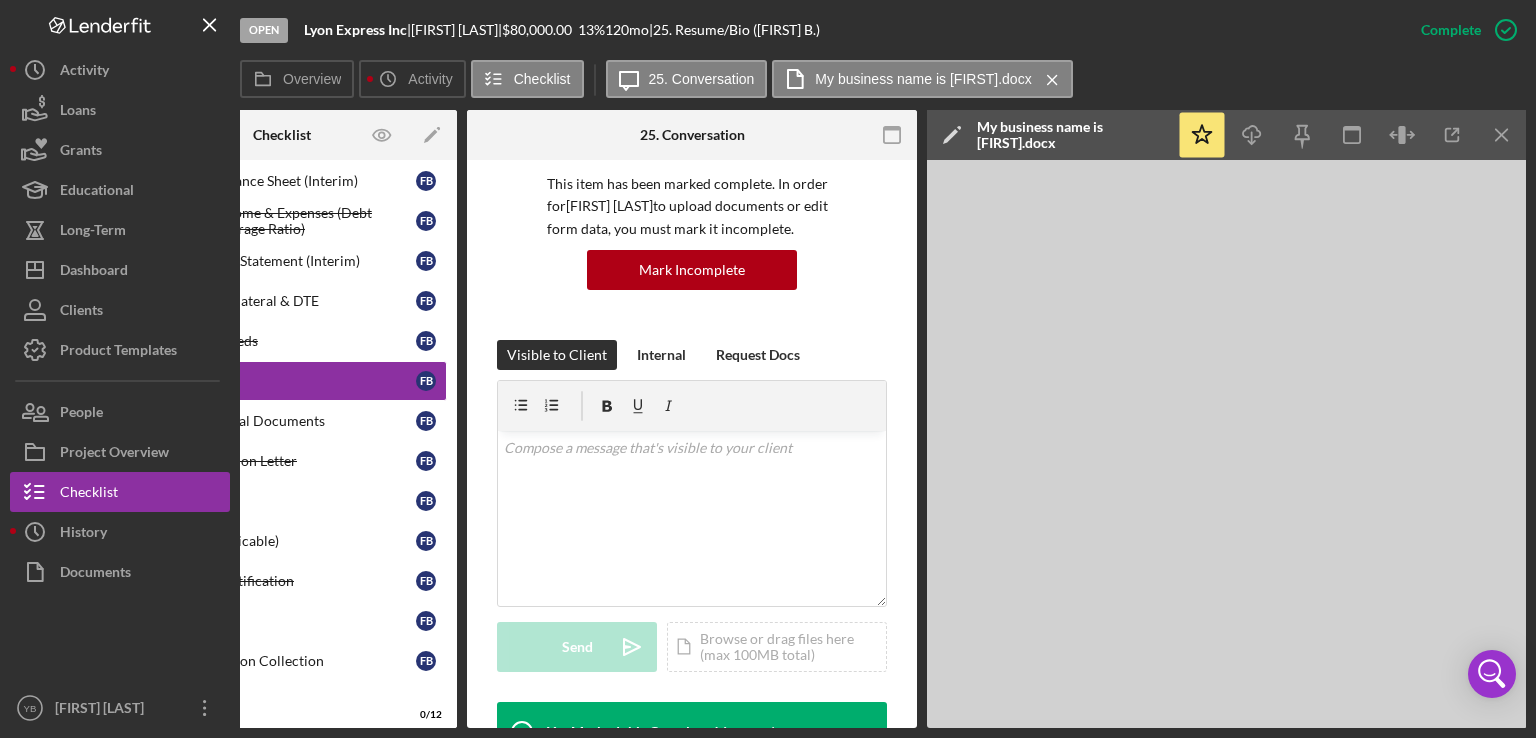 click on "Resume/Bio Resume/Bio This item has been marked complete. In order for [FIRST] [LAST] to upload documents or edit form data, you must mark it incomplete. Mark Incomplete Visible to Client Internal Request Docs v Color teal Color pink Remove color Add row above Add row below Add column before Add column after Merge cells Split cells Remove column Remove row Remove table Send Icon/icon-invite-send Icon/Document Browse or drag files here (max 100MB total) Tap to choose files or take a photo Cancel Send Icon/icon-invite-send Icon/Message Comment You Marked this Complete 16 seconds ago You 37 seconds ago My business name is [FIRST].docx Icon/Star Move Documents [FIRST] [LAST] If you have a bio or resume, please upload. If you have not created either yet, please provide a paragraph of your background skills and work experiences." at bounding box center (692, 444) 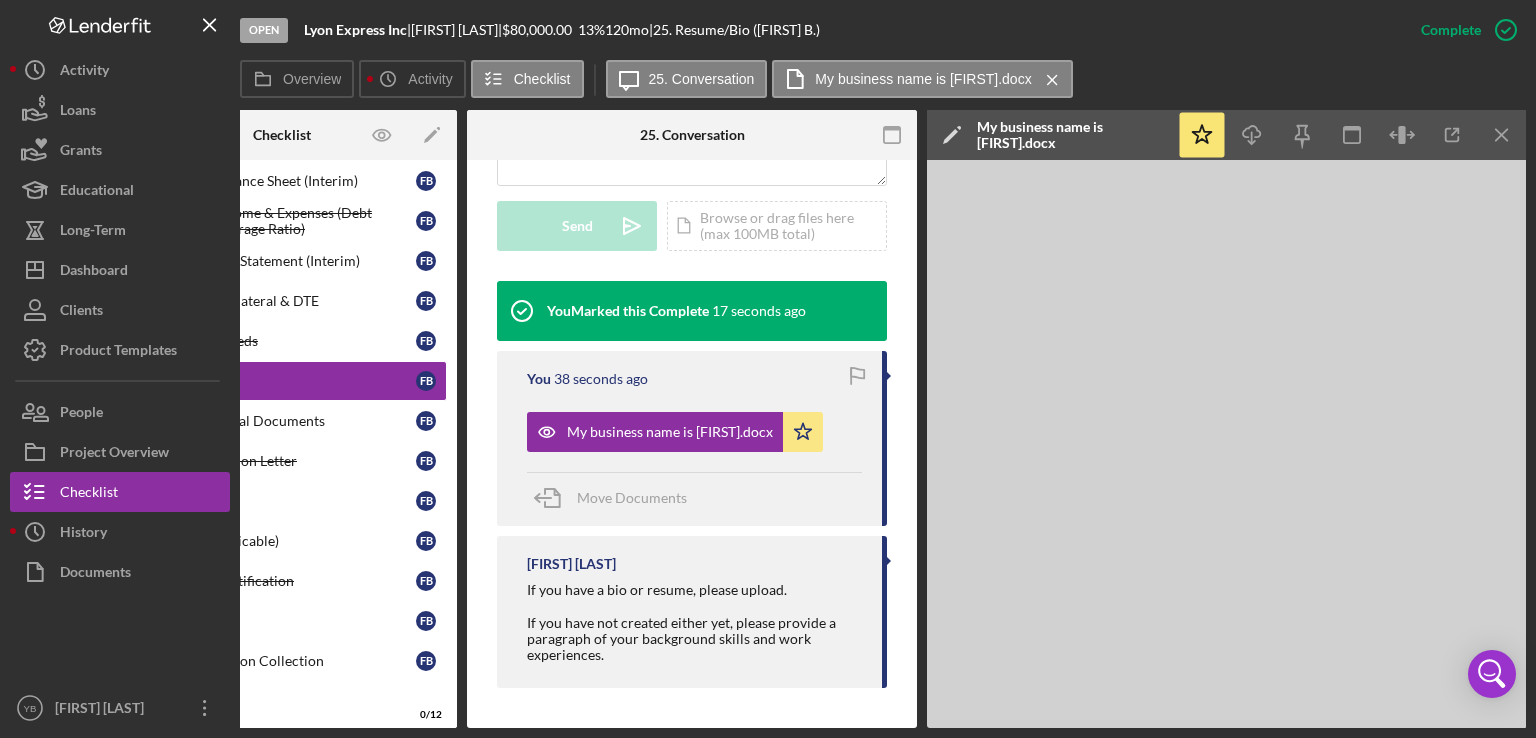 scroll, scrollTop: 555, scrollLeft: 0, axis: vertical 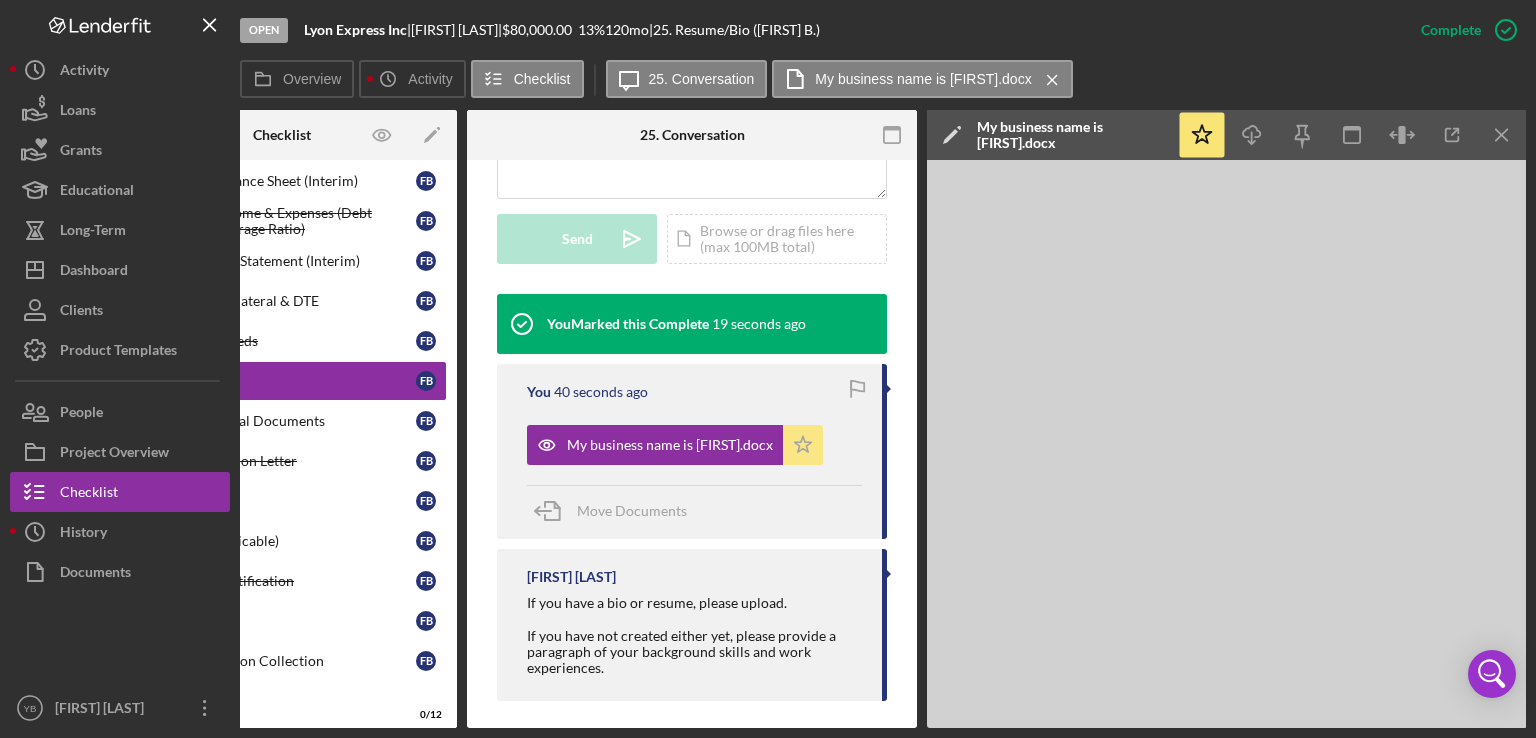 click 